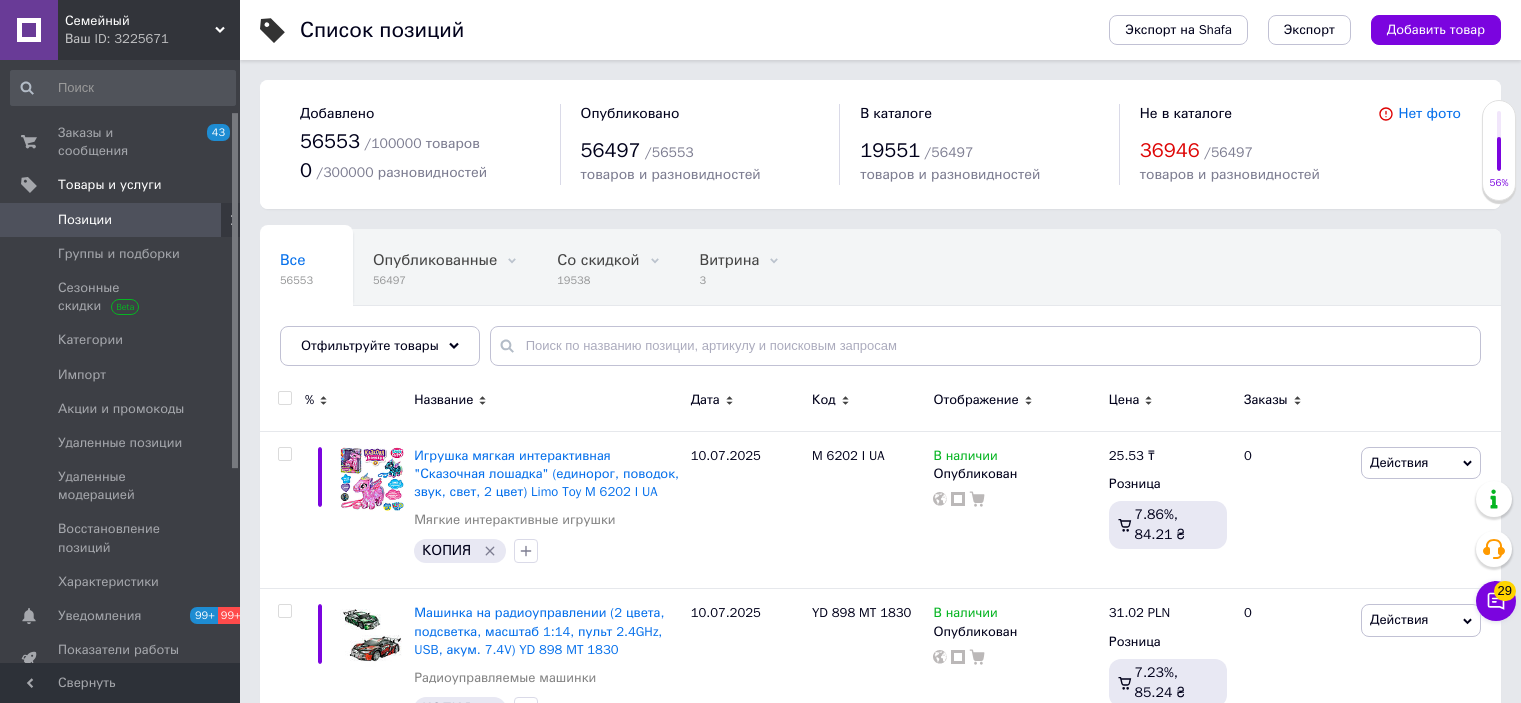 scroll, scrollTop: 0, scrollLeft: 0, axis: both 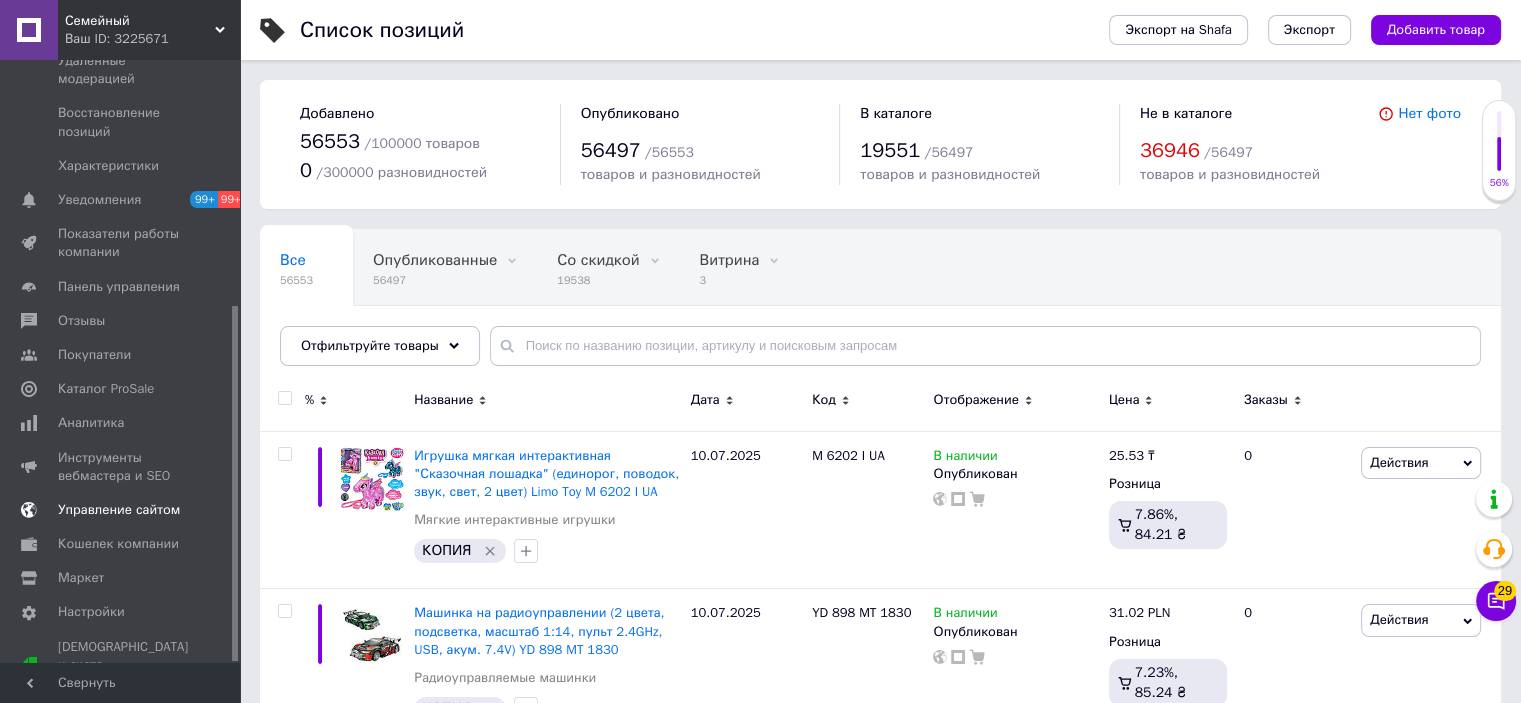 click on "Управление сайтом" at bounding box center (119, 510) 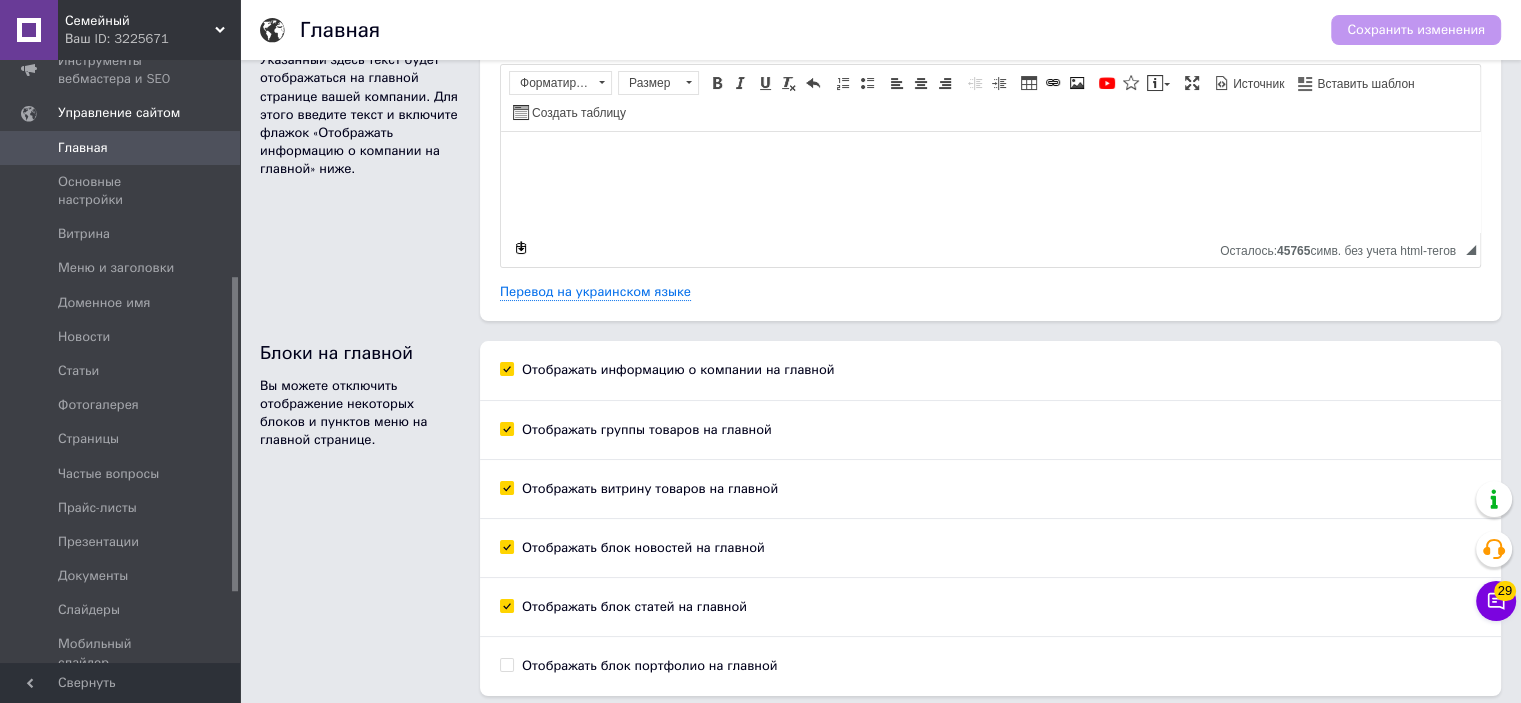 scroll, scrollTop: 133, scrollLeft: 0, axis: vertical 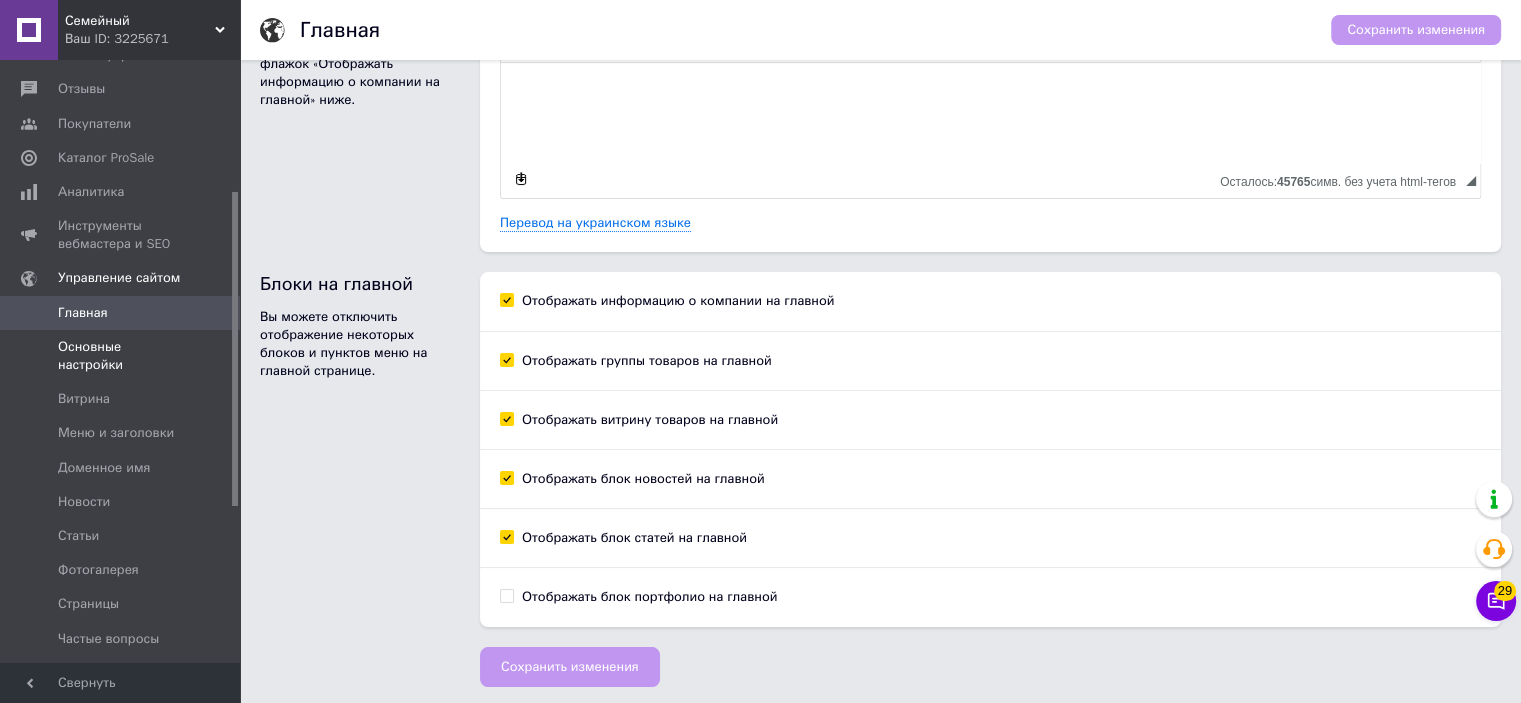 click on "Основные настройки" at bounding box center (121, 356) 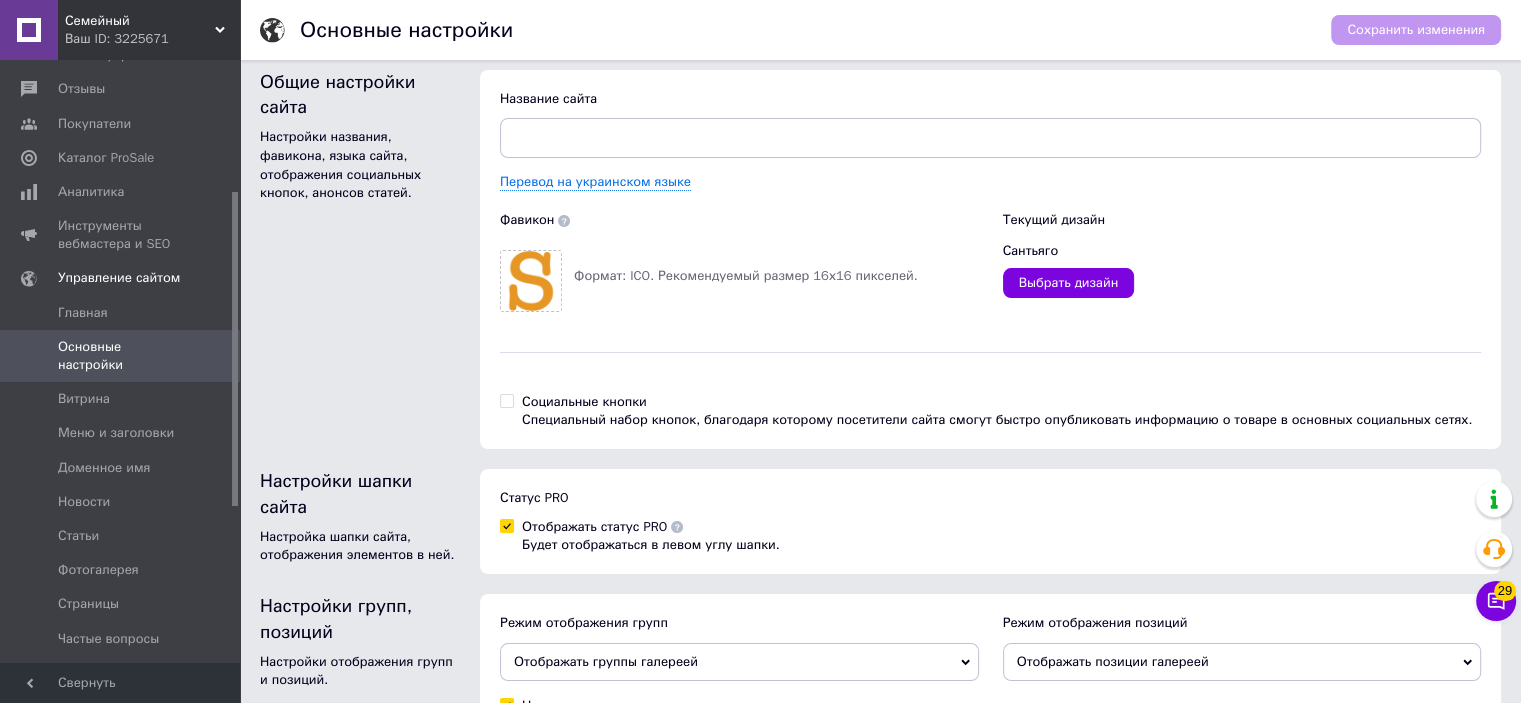 scroll, scrollTop: 0, scrollLeft: 0, axis: both 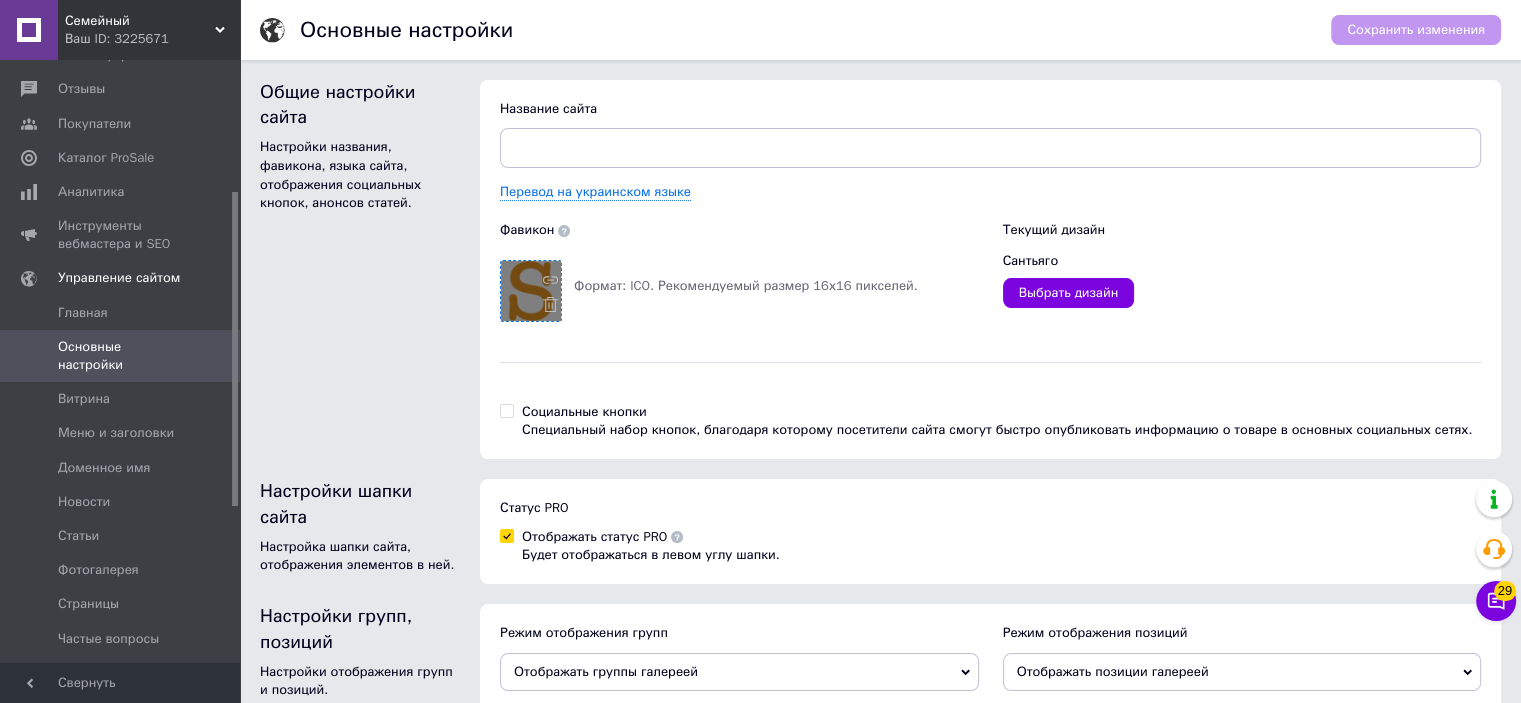 click at bounding box center [531, 291] 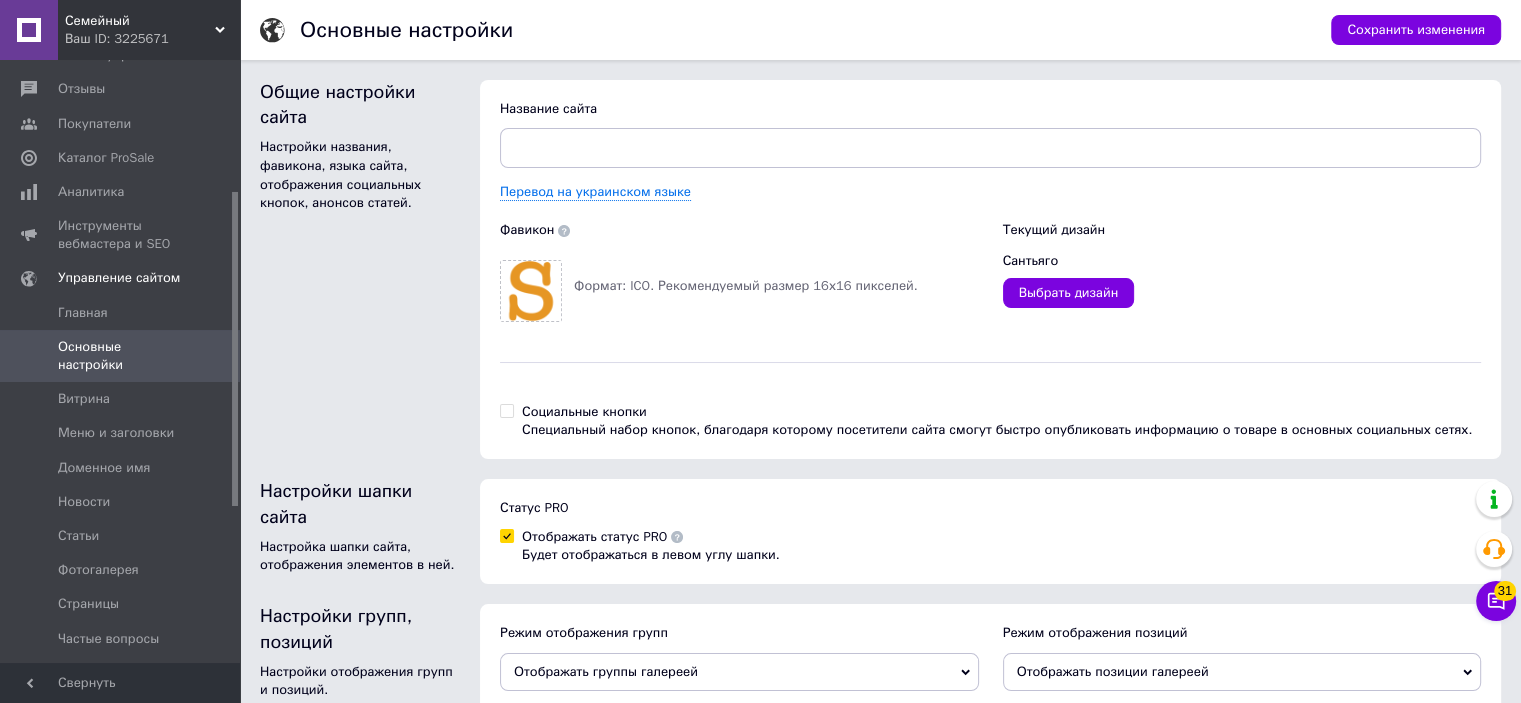 scroll, scrollTop: 400, scrollLeft: 0, axis: vertical 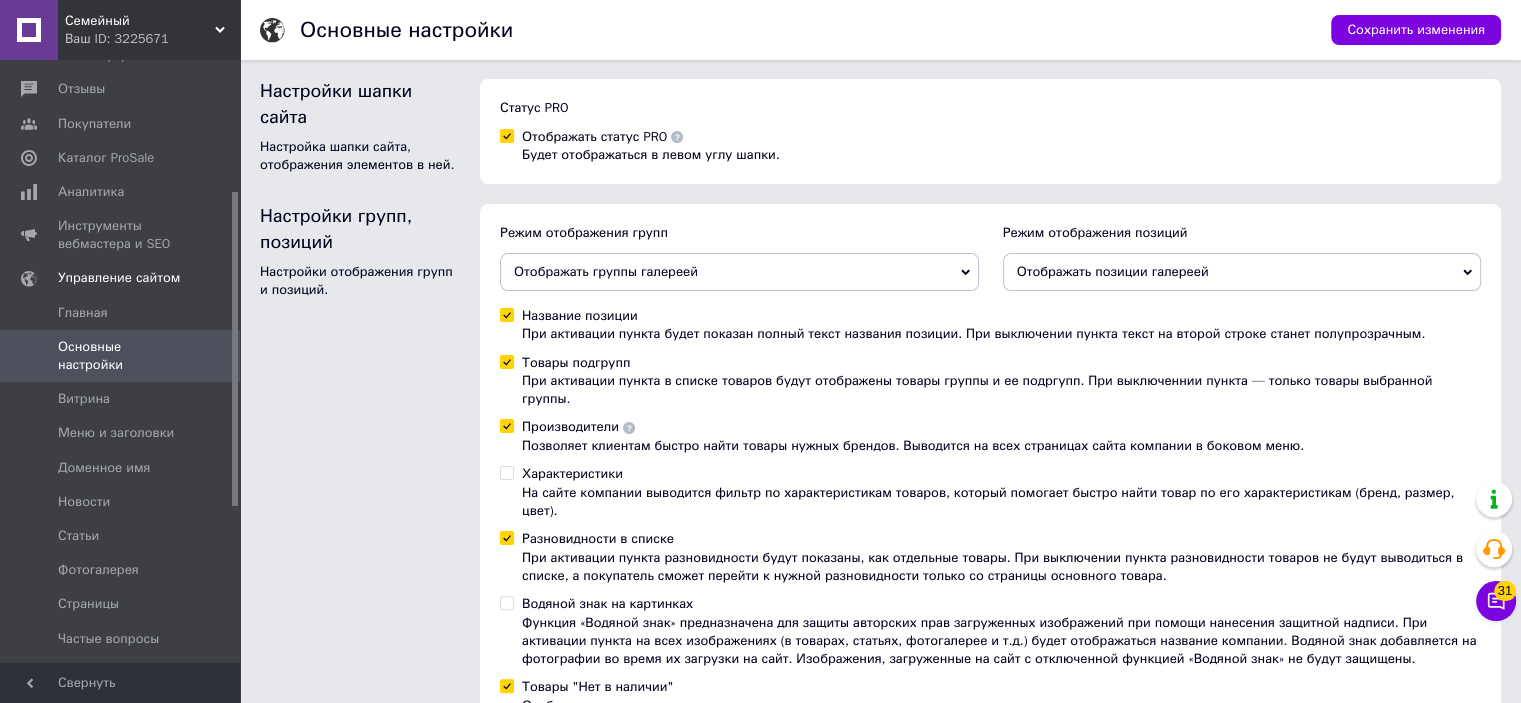 click on "Семейный" at bounding box center (140, 21) 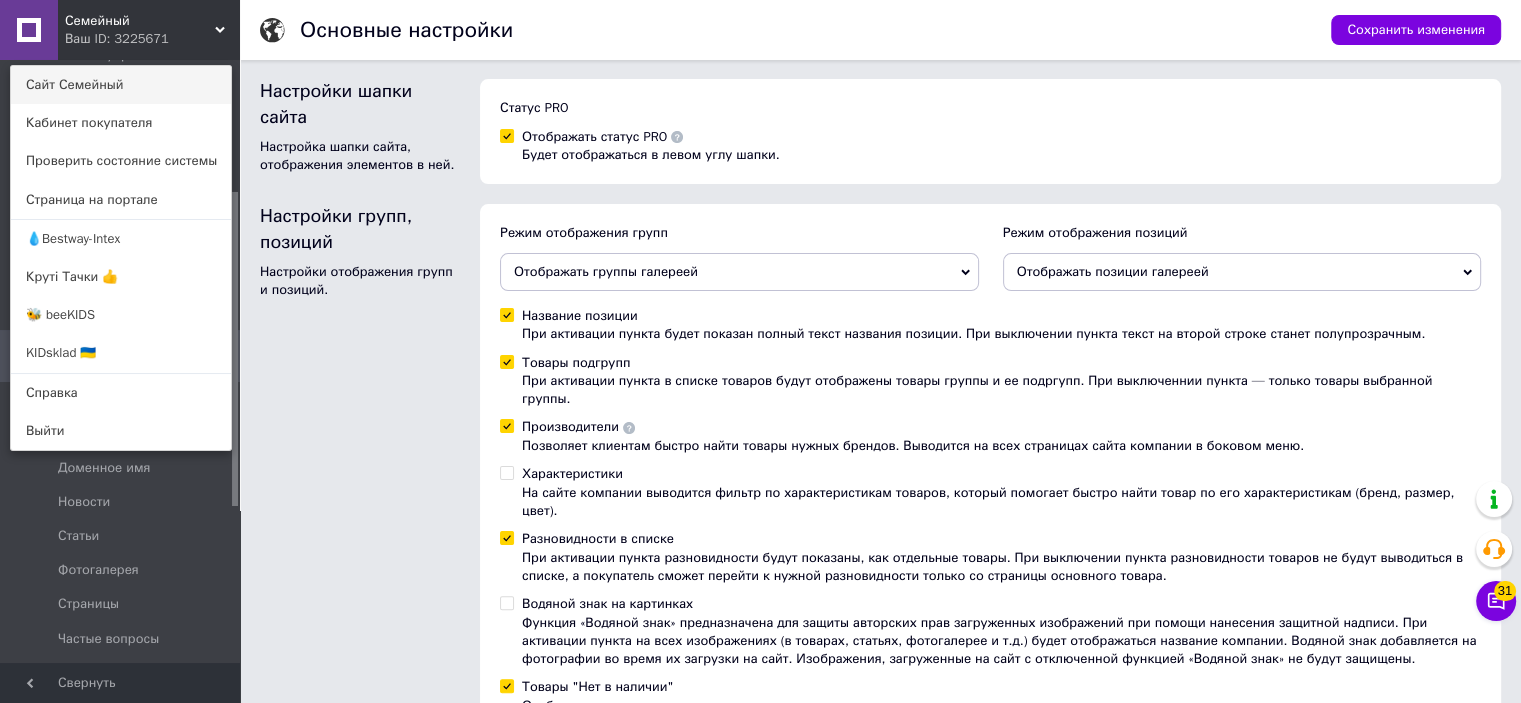 click on "Сайт Семейный" at bounding box center [121, 85] 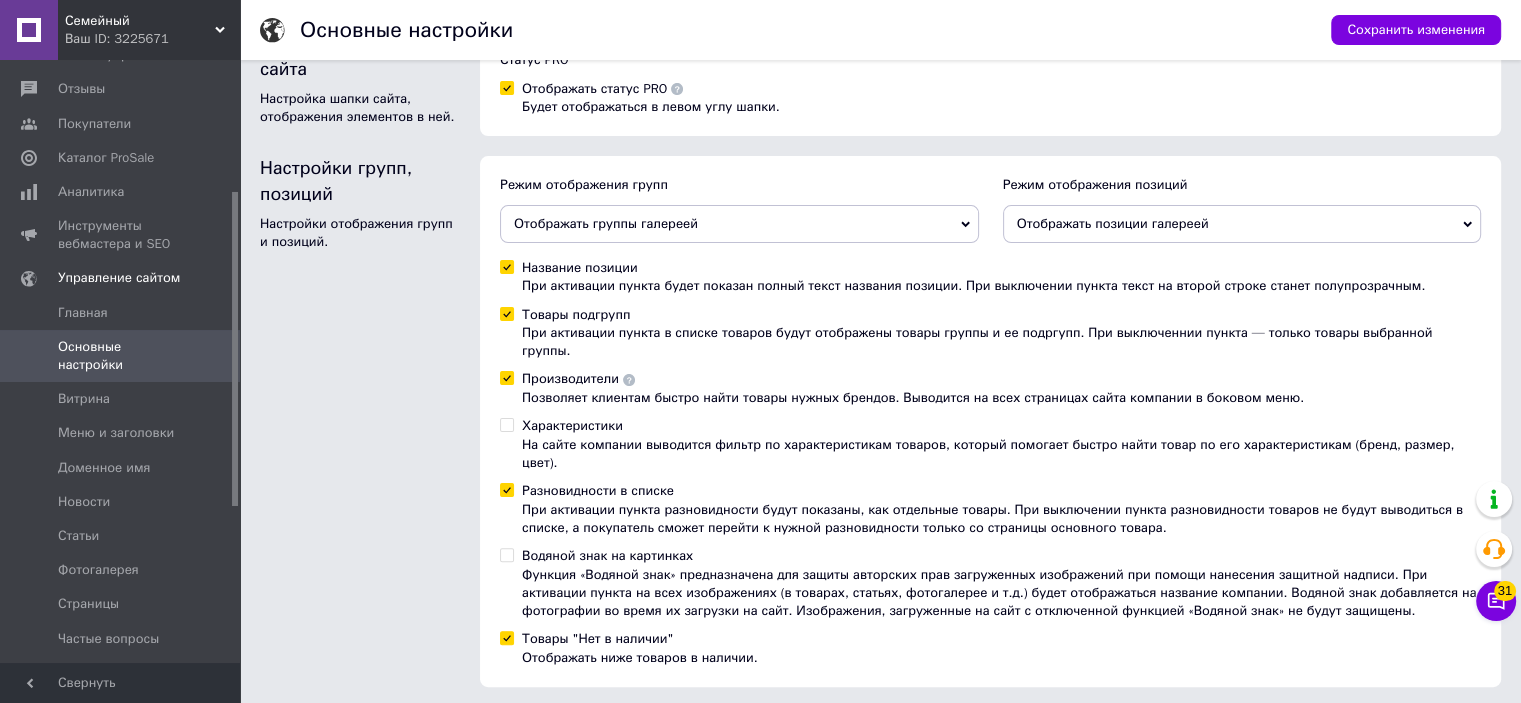 scroll, scrollTop: 474, scrollLeft: 0, axis: vertical 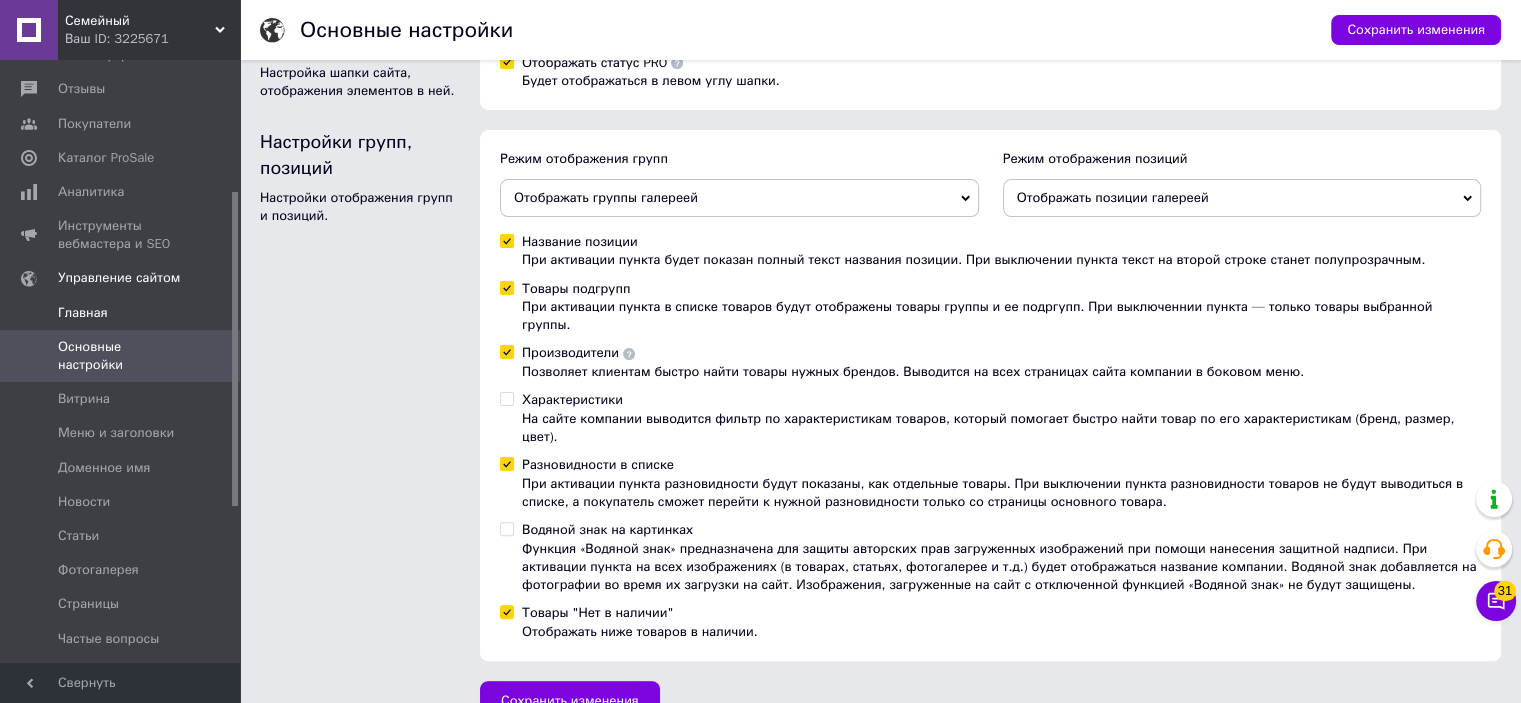 click on "Главная" at bounding box center (123, 313) 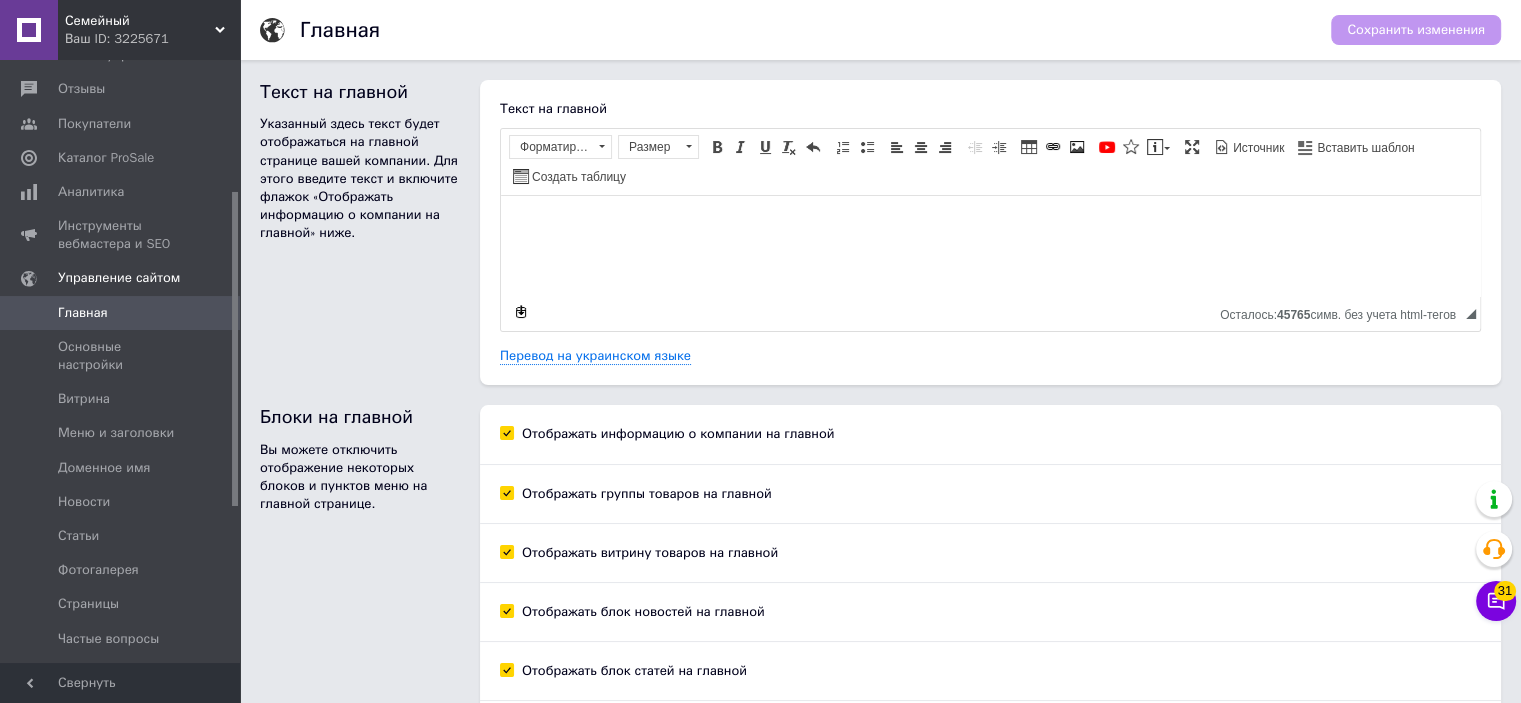 scroll, scrollTop: 0, scrollLeft: 0, axis: both 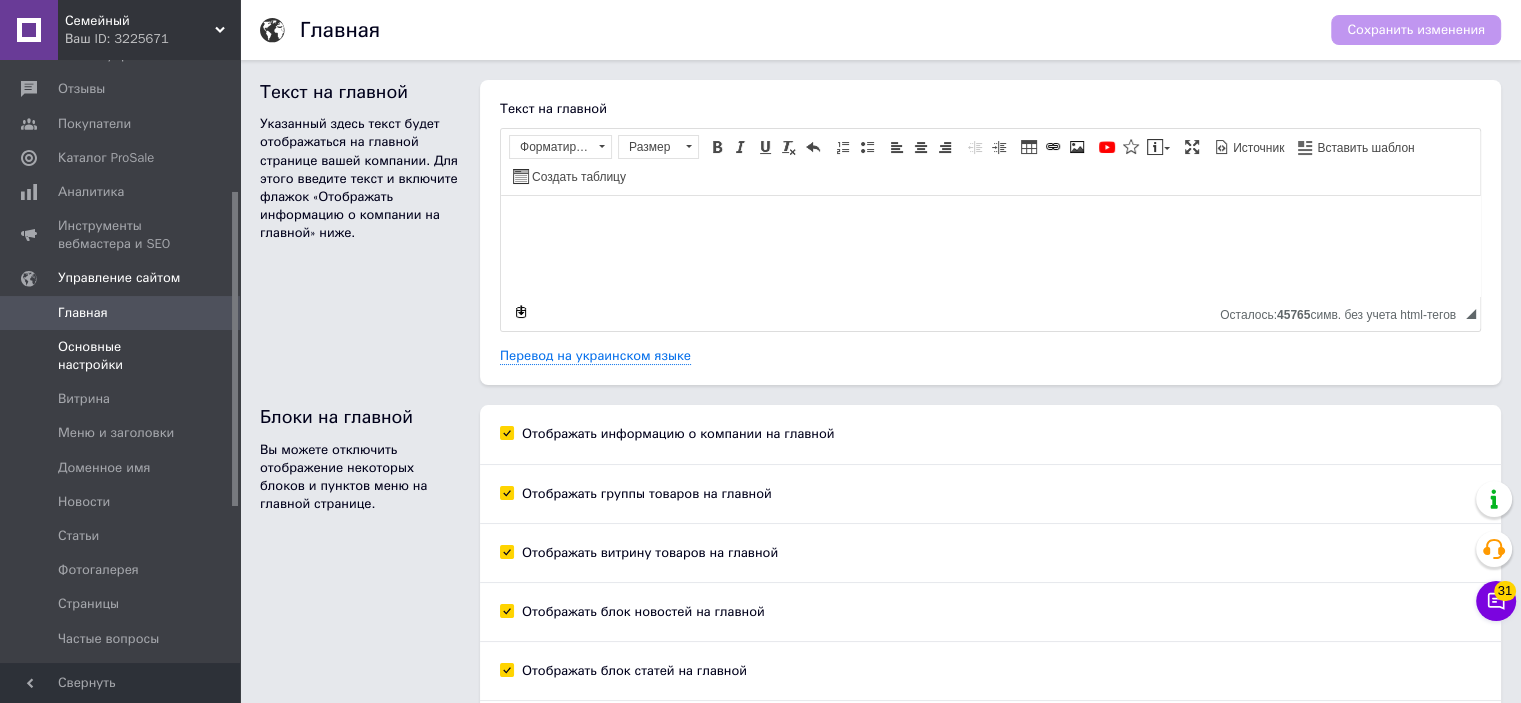 click on "Основные настройки" at bounding box center [121, 356] 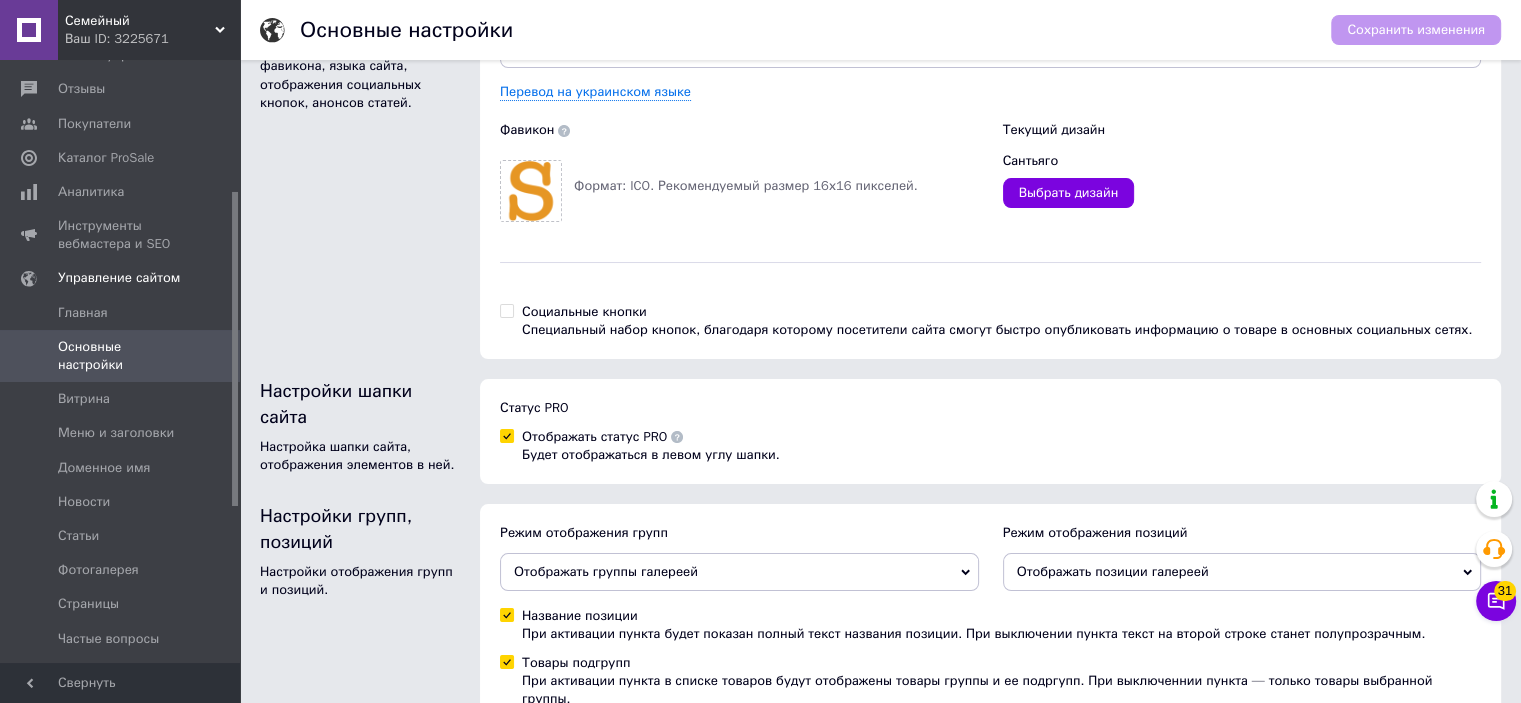 scroll, scrollTop: 474, scrollLeft: 0, axis: vertical 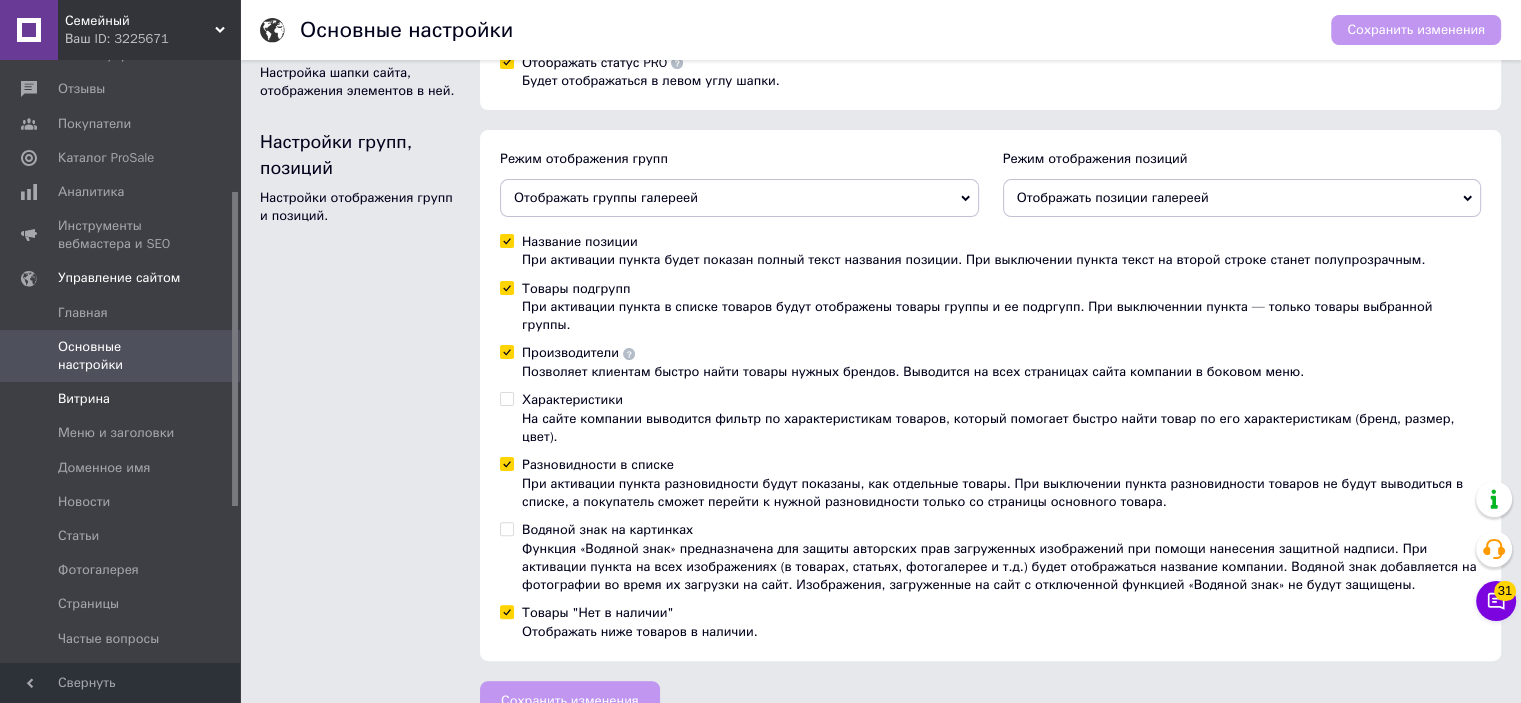 click on "Витрина" at bounding box center (84, 399) 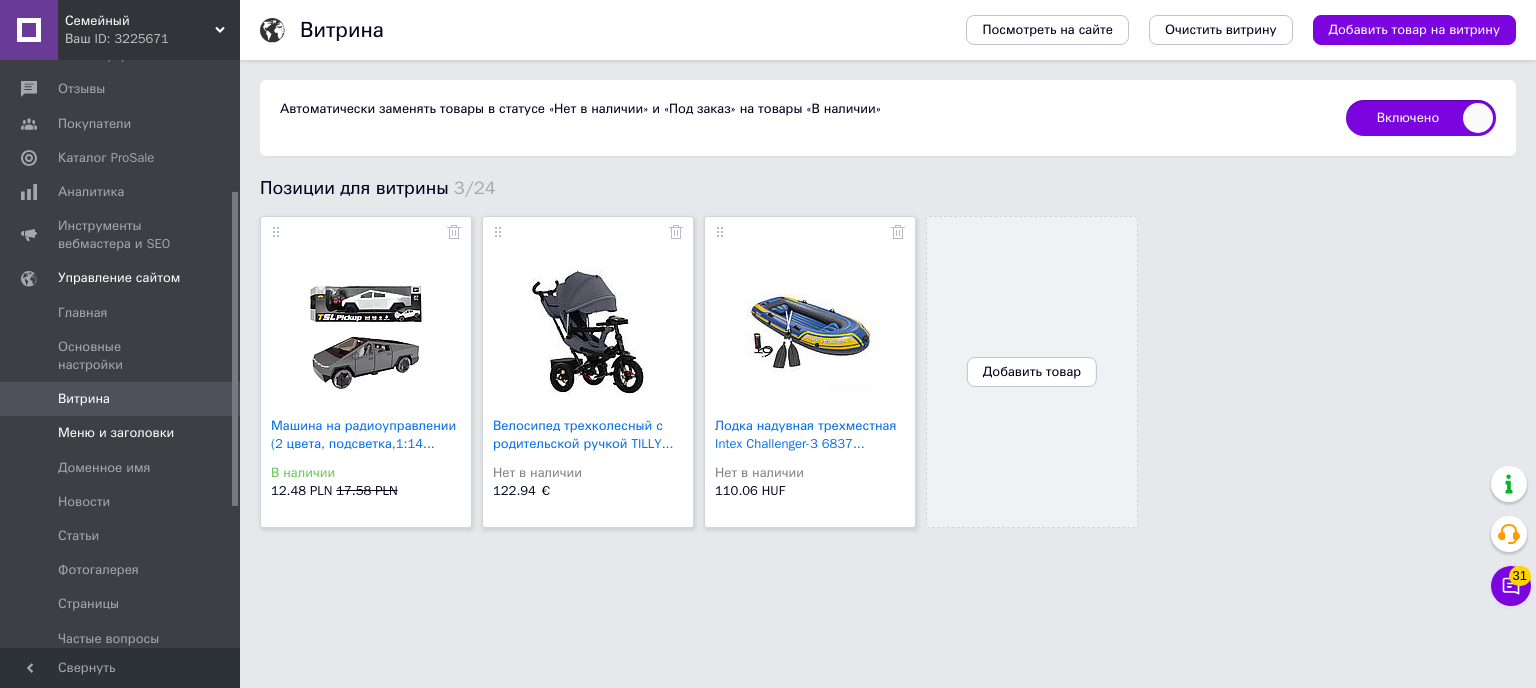 click on "Меню и заголовки" at bounding box center (123, 433) 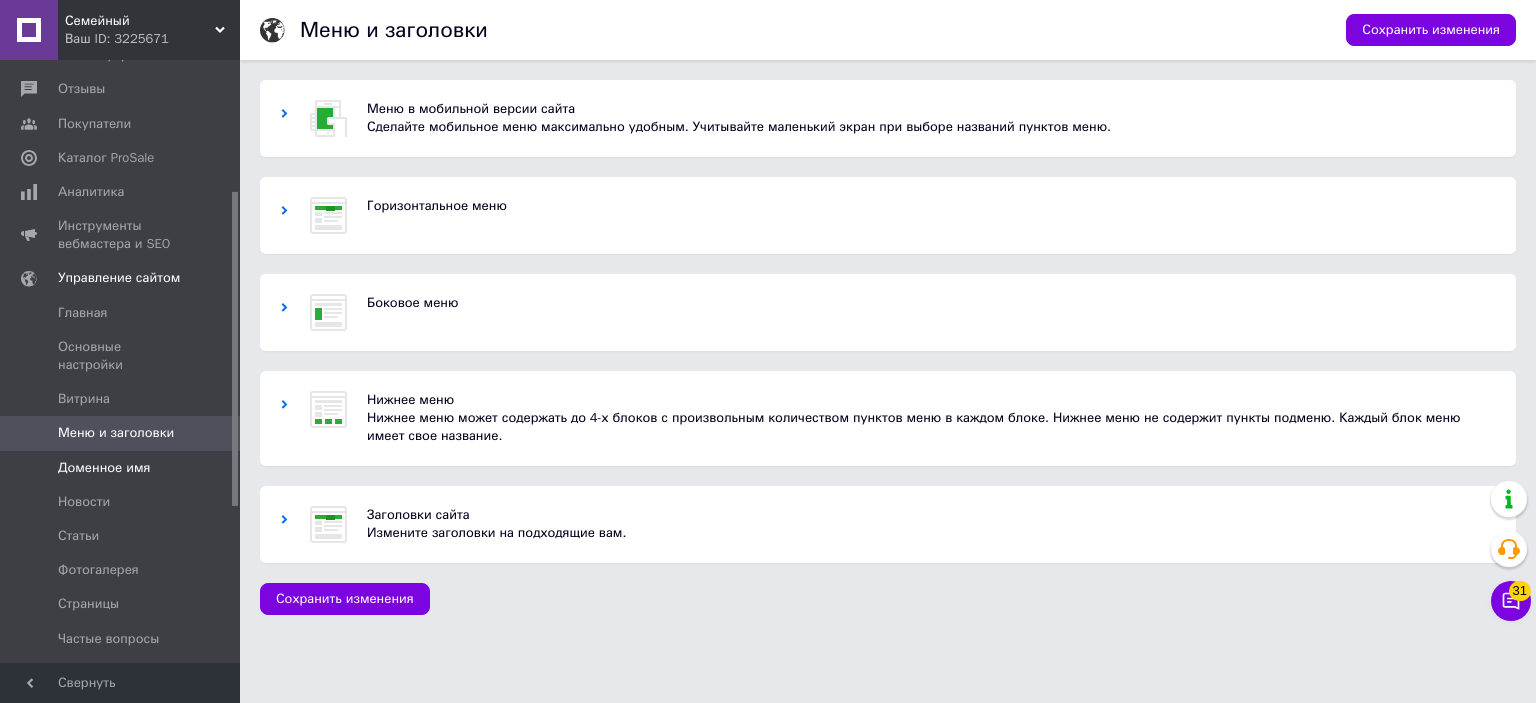 click on "Доменное имя" at bounding box center (123, 468) 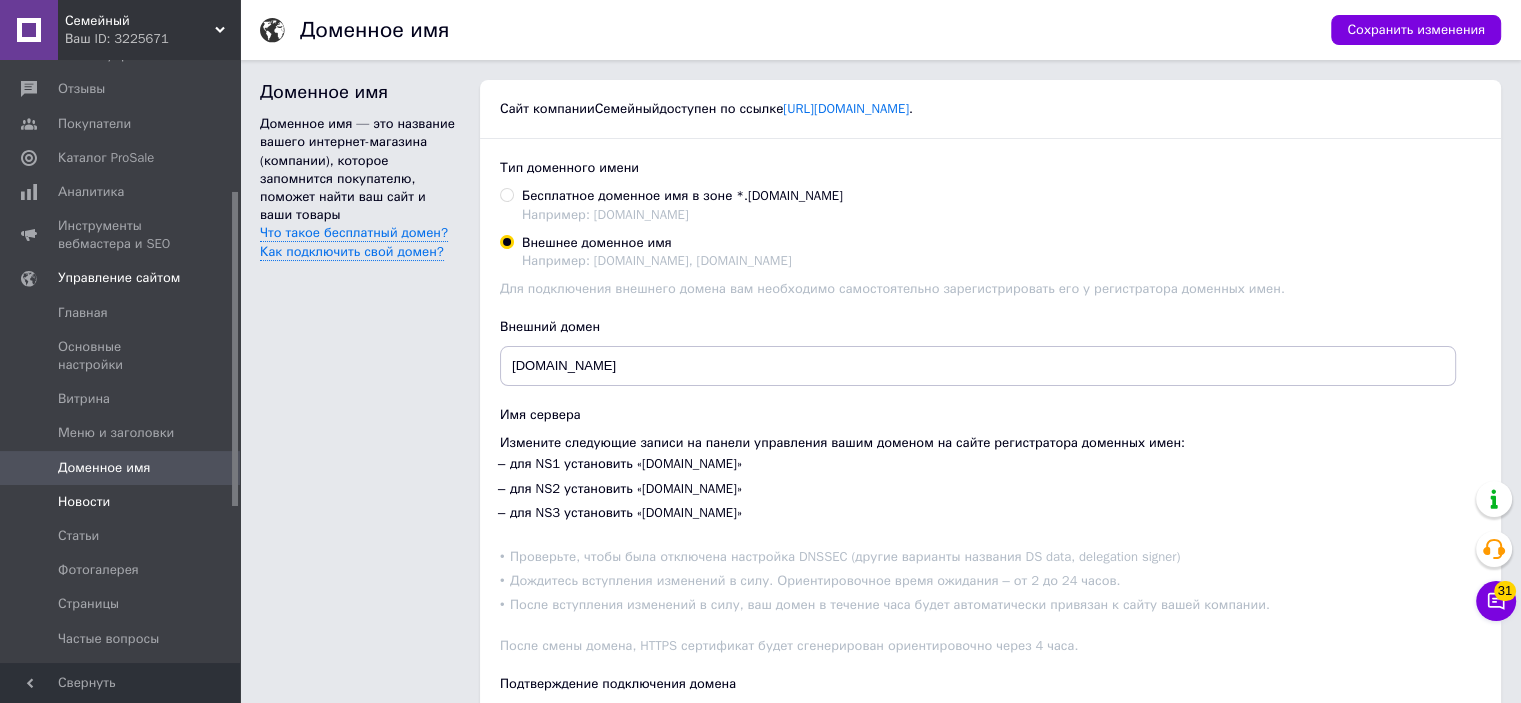 click on "Новости" at bounding box center [84, 502] 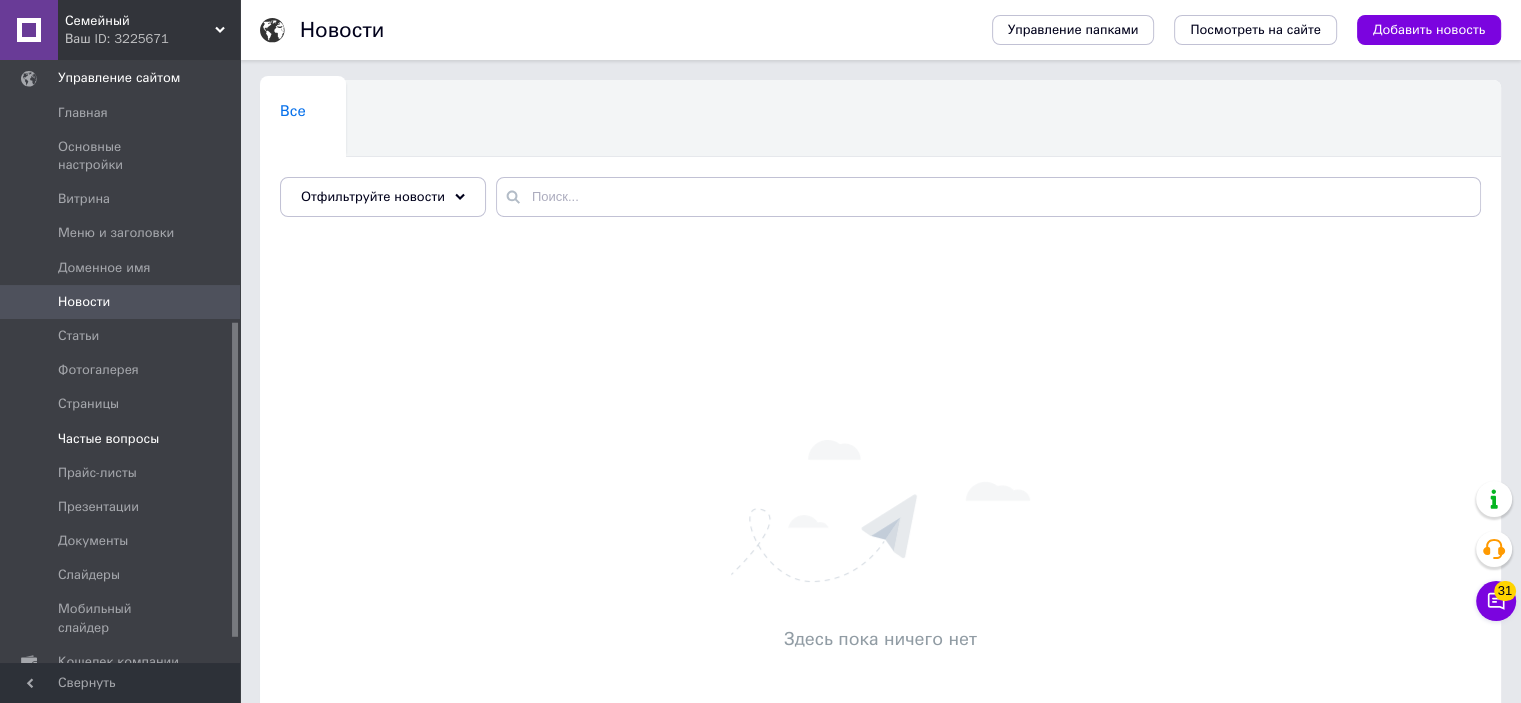 scroll, scrollTop: 551, scrollLeft: 0, axis: vertical 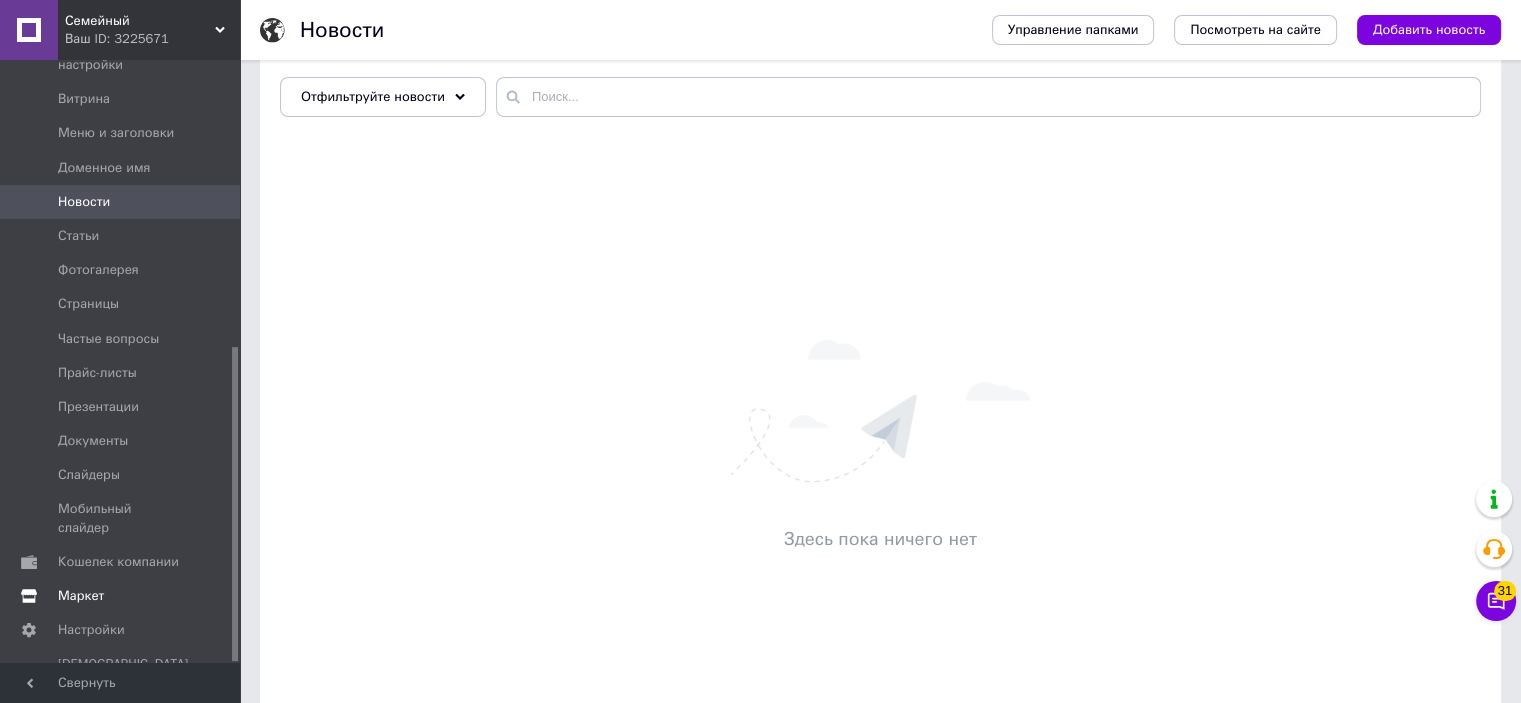 click on "Маркет" at bounding box center (121, 596) 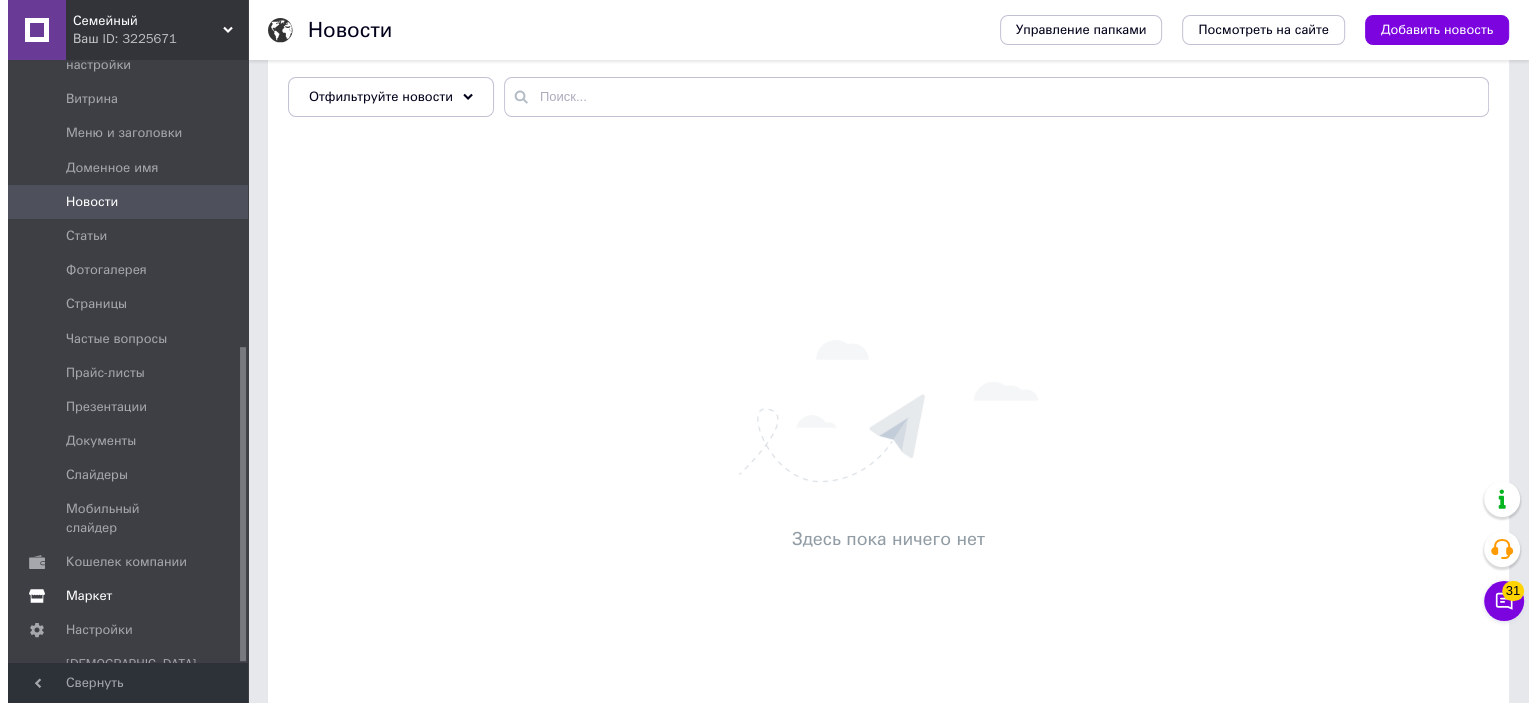 scroll, scrollTop: 0, scrollLeft: 0, axis: both 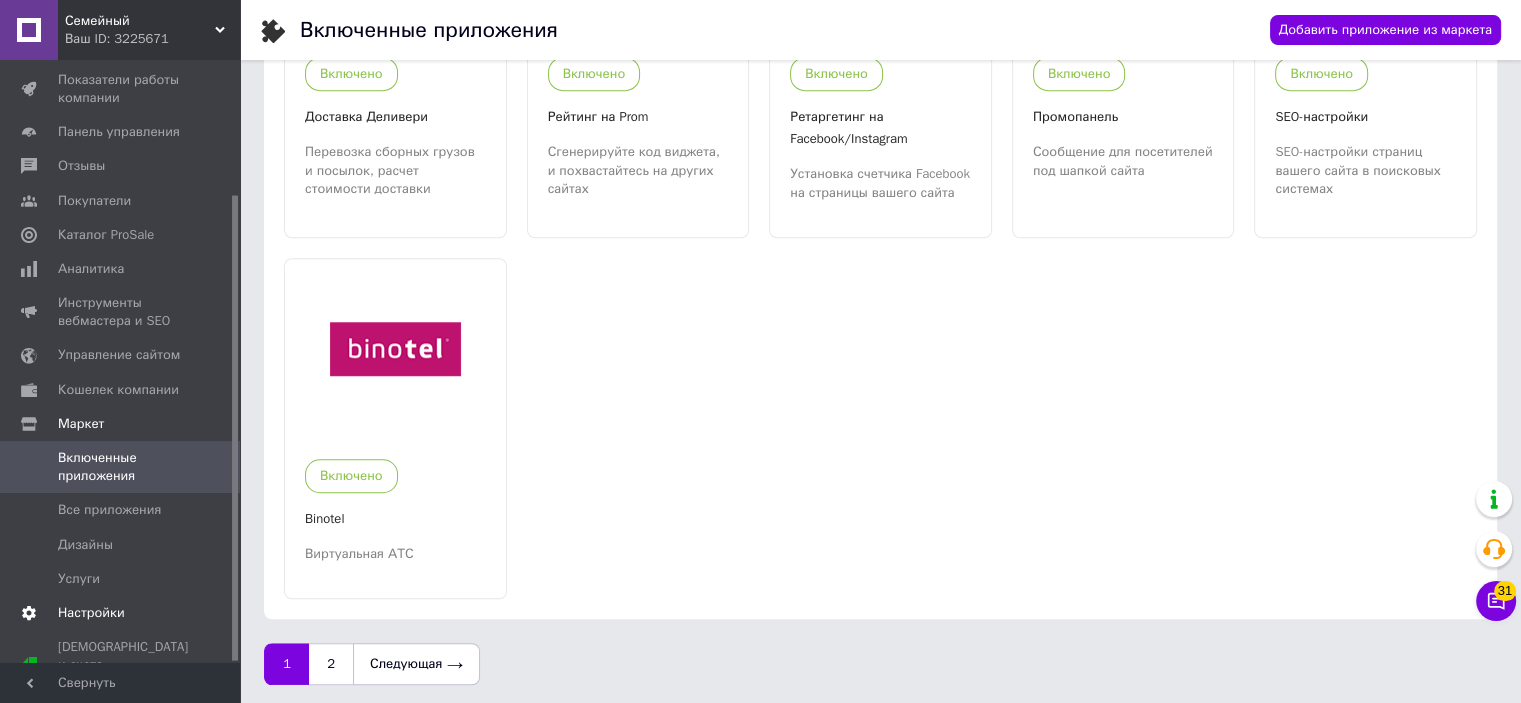 click on "Настройки" at bounding box center (91, 613) 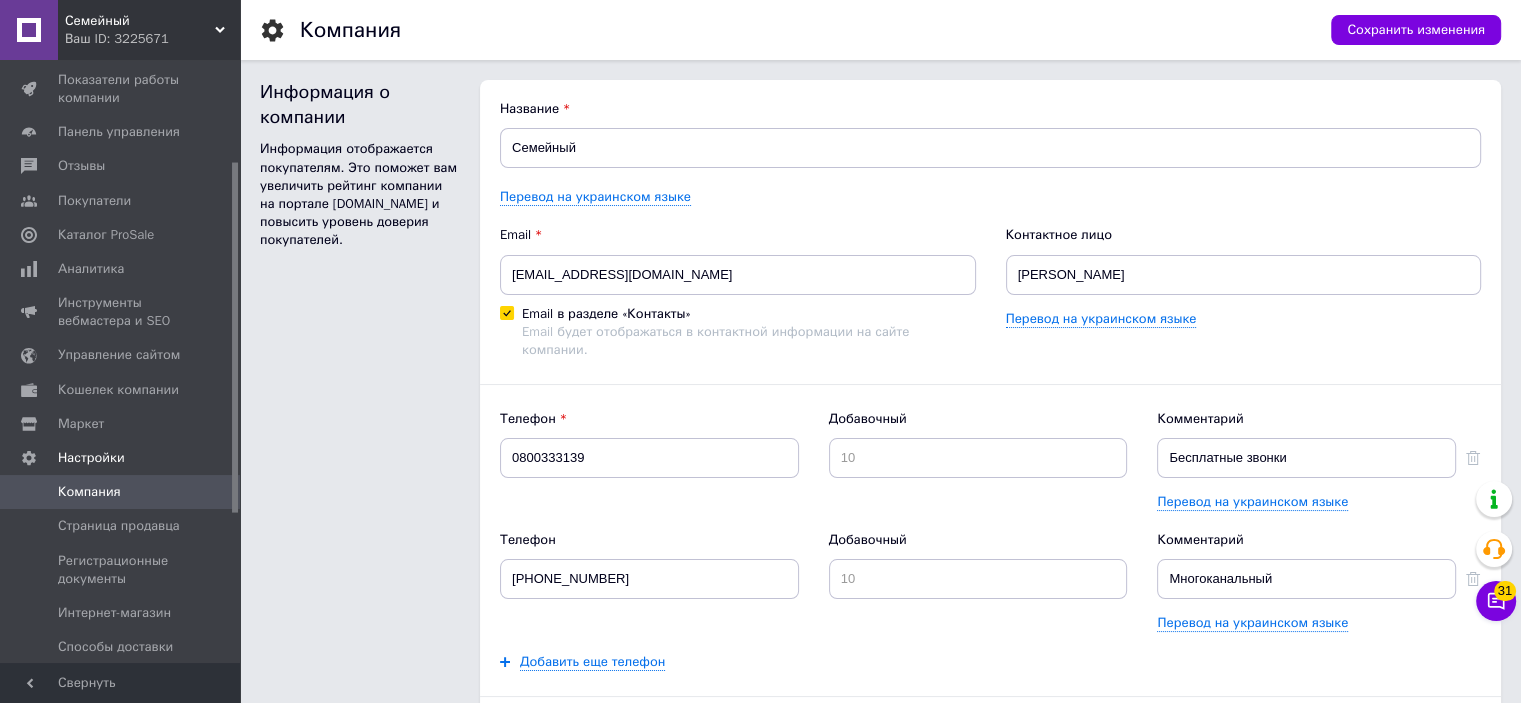 scroll, scrollTop: 0, scrollLeft: 0, axis: both 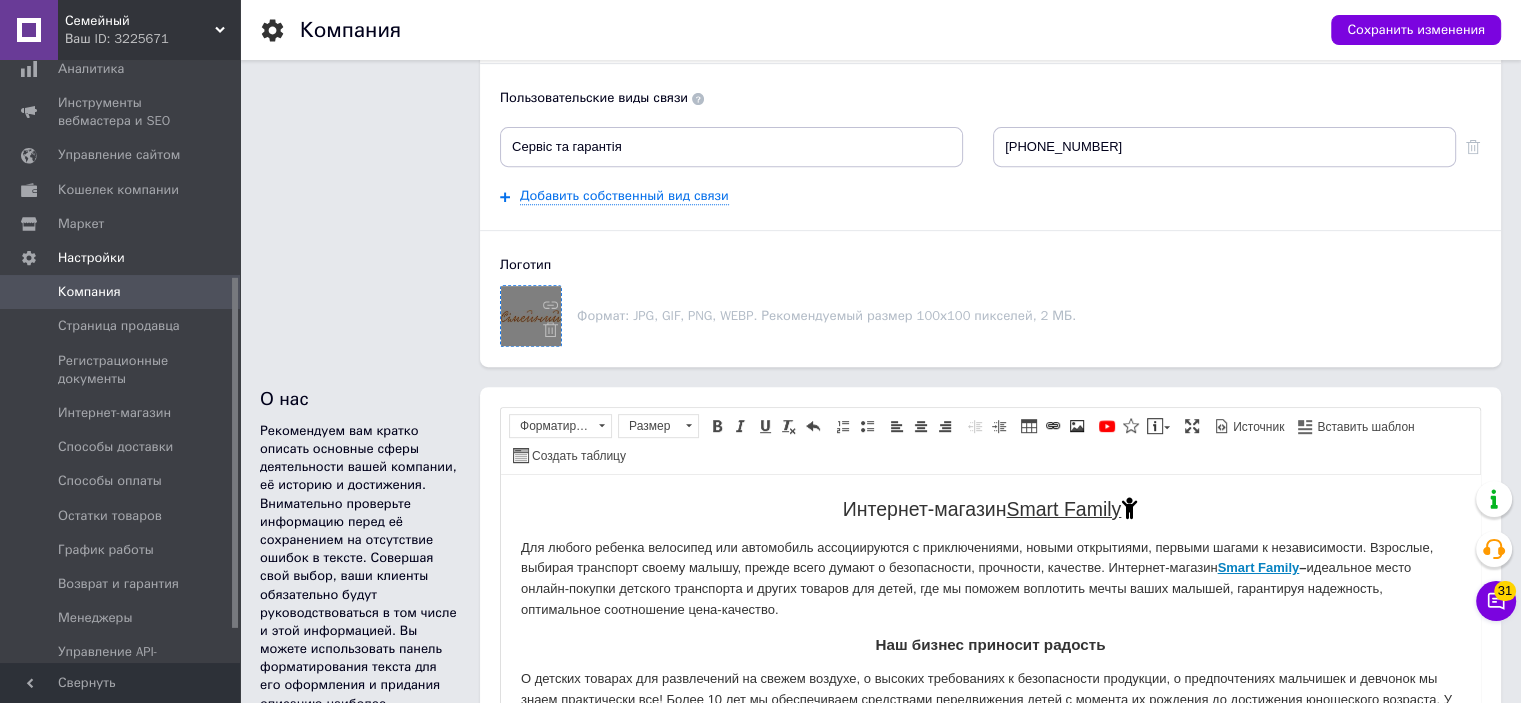 click at bounding box center (531, 316) 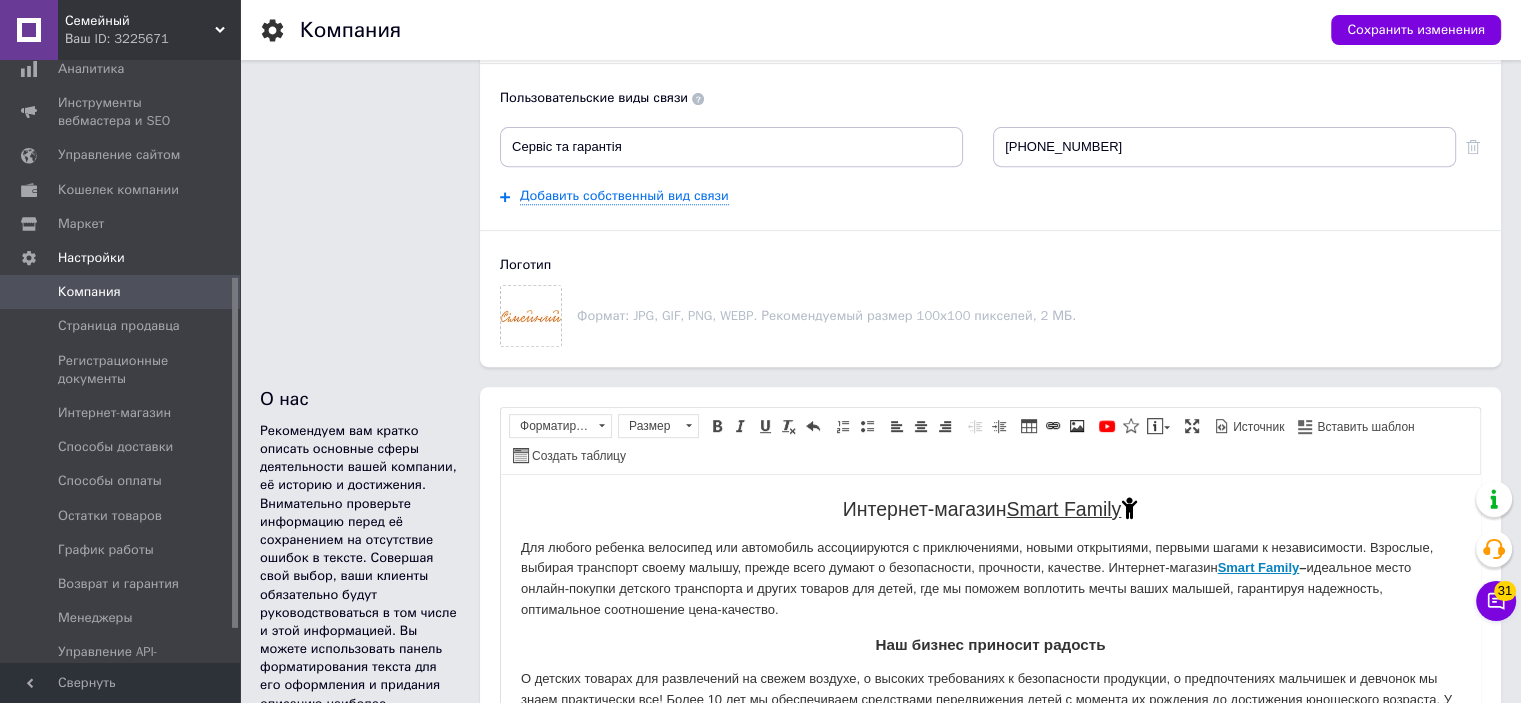 drag, startPoint x: 520, startPoint y: 293, endPoint x: 469, endPoint y: 294, distance: 51.009804 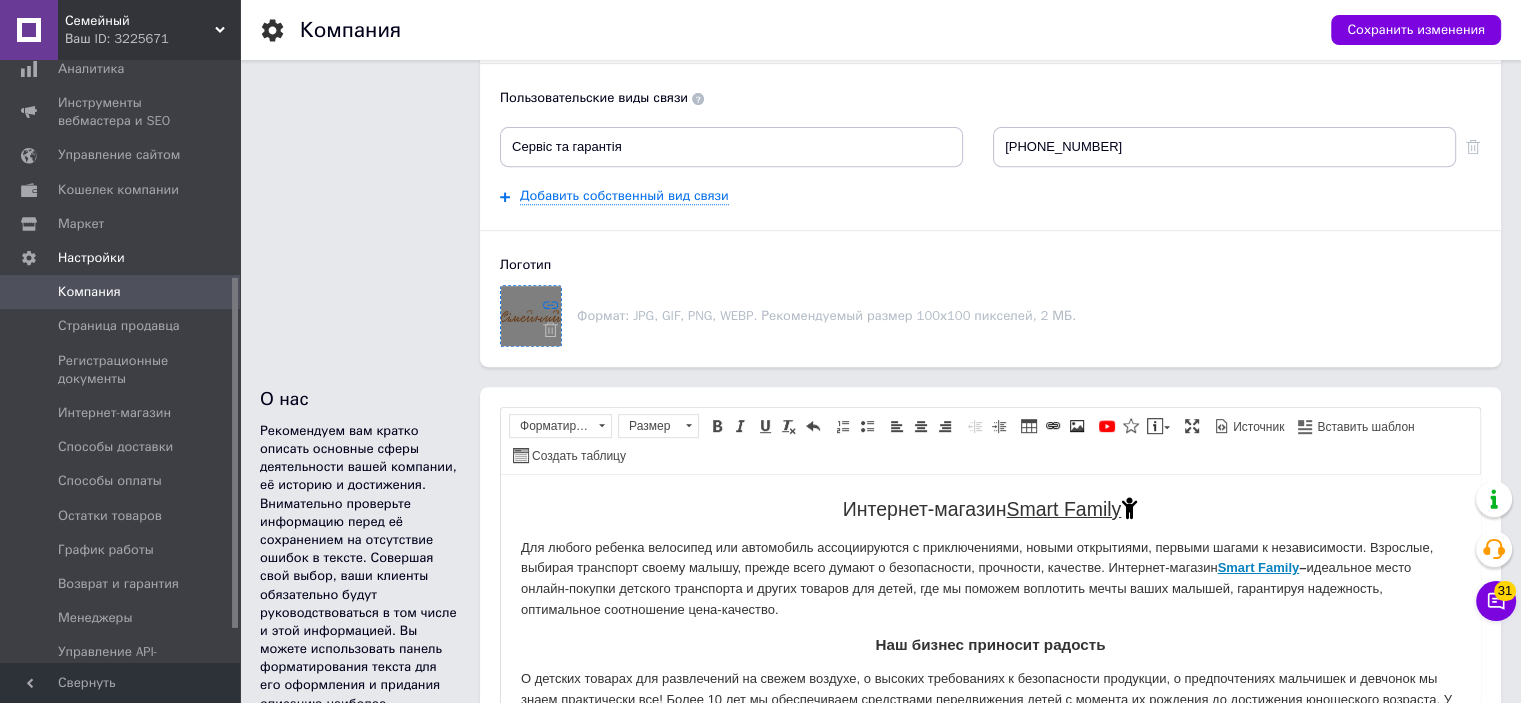 click 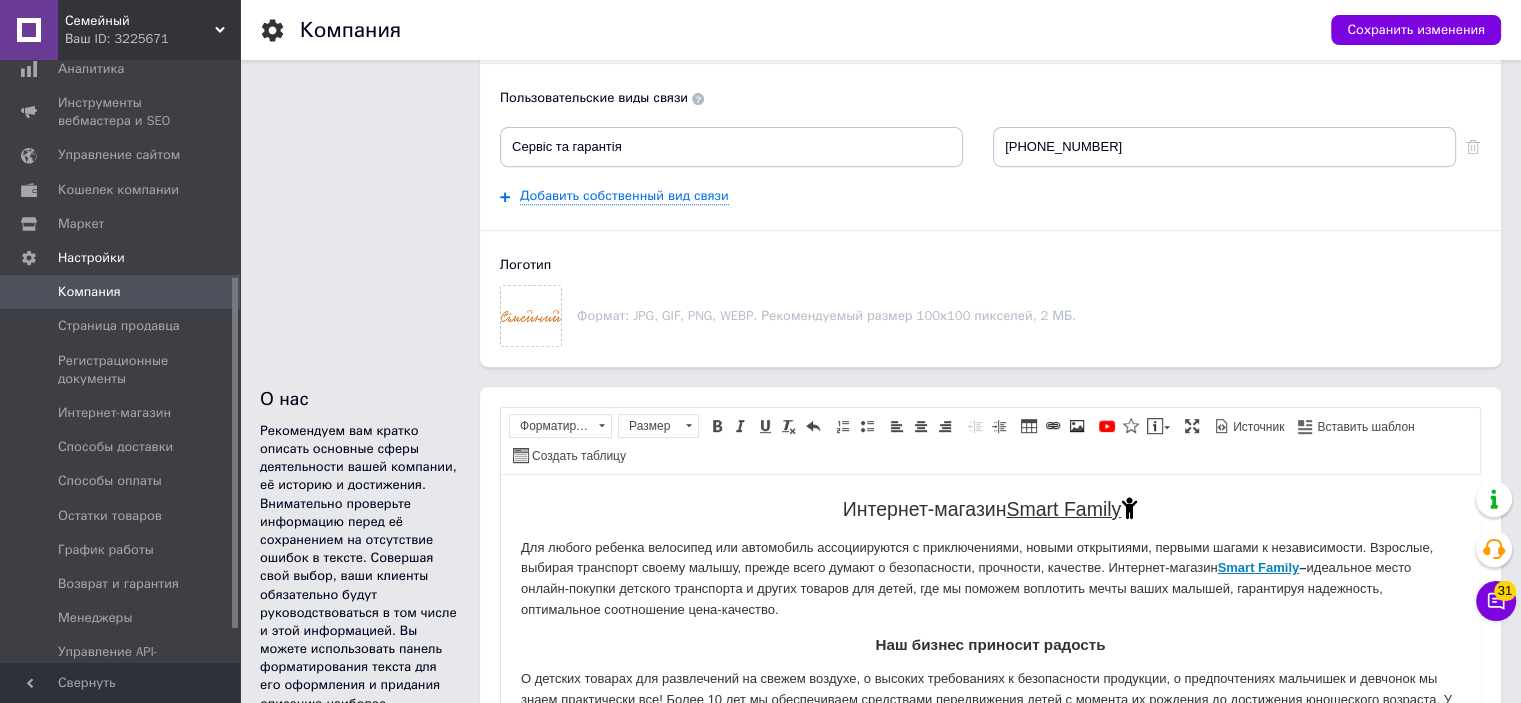 click on "Ваш ID: 3225671" at bounding box center [152, 39] 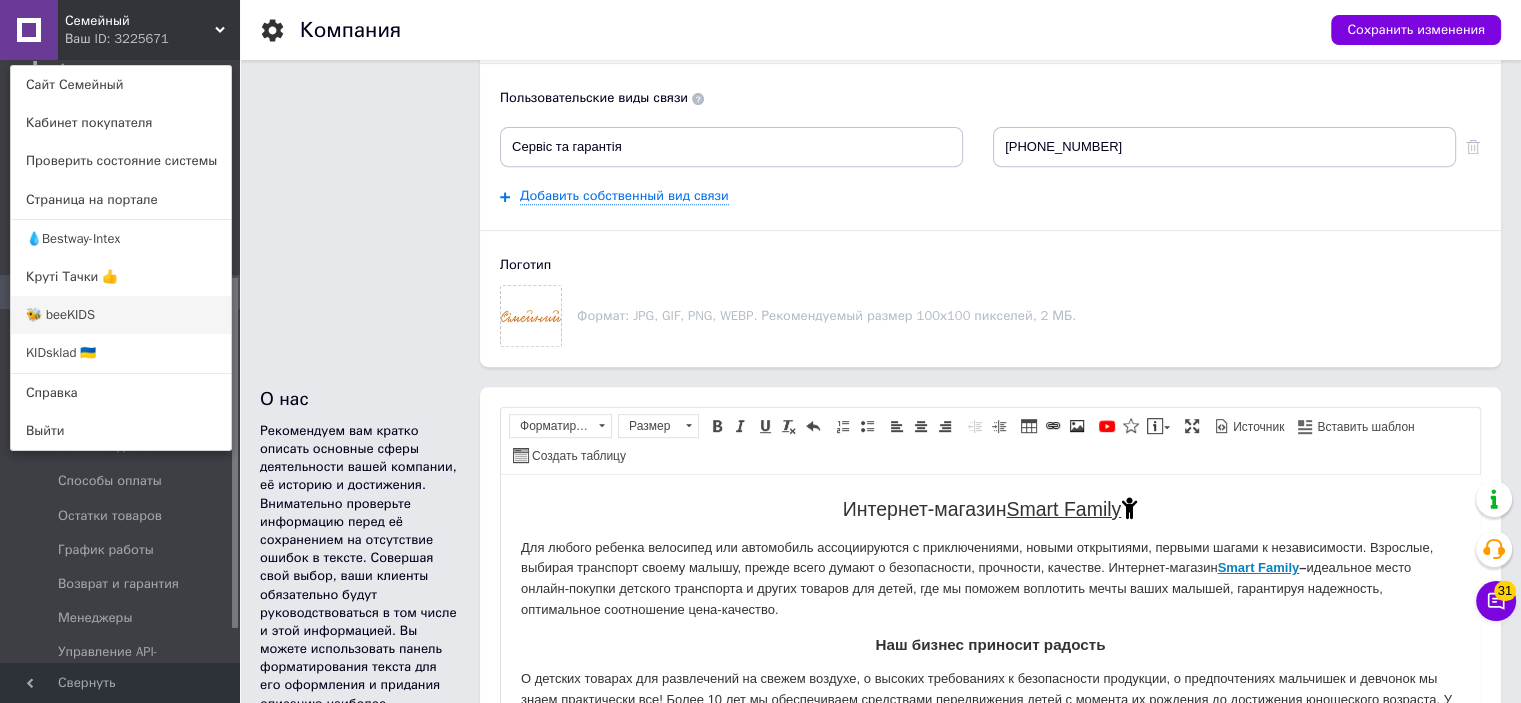 click on "🐝 beeKIDS" at bounding box center [121, 315] 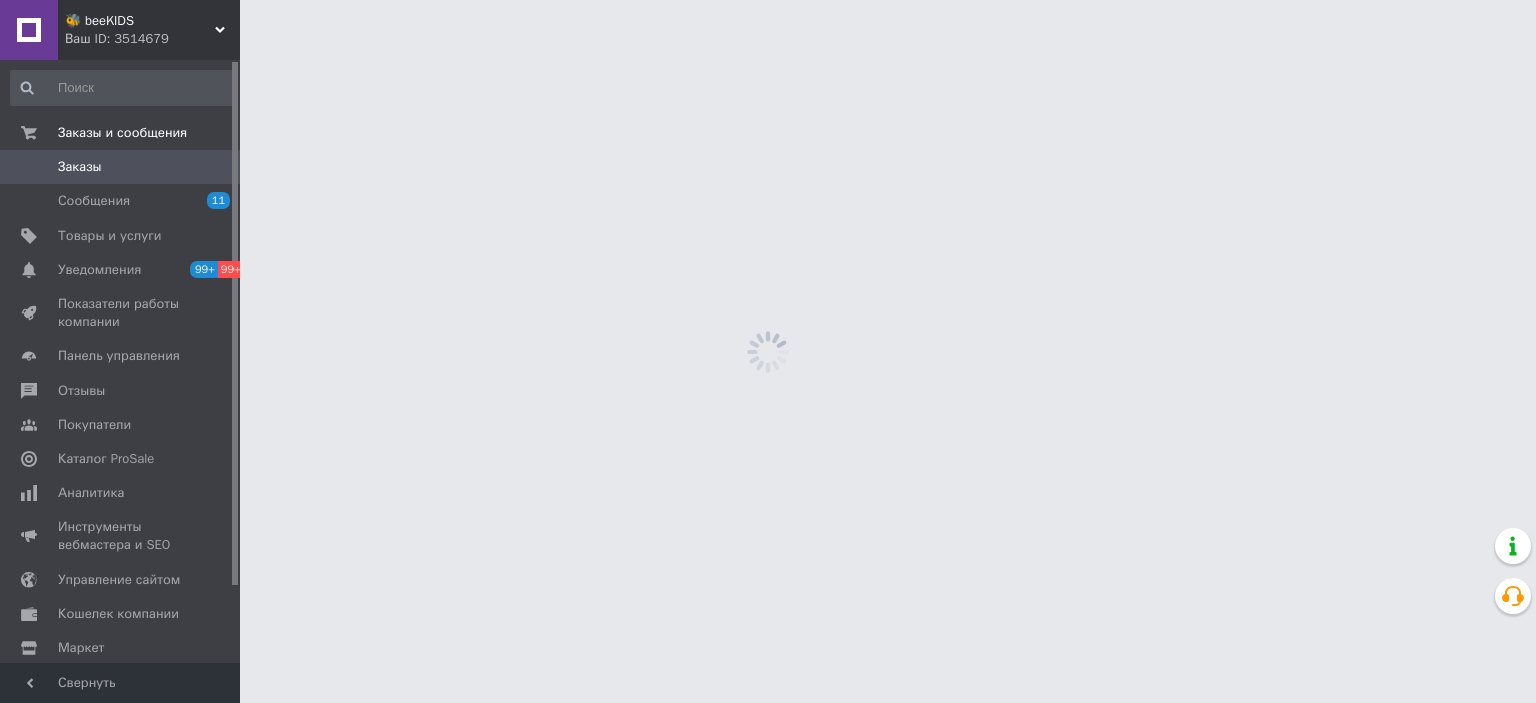 scroll, scrollTop: 0, scrollLeft: 0, axis: both 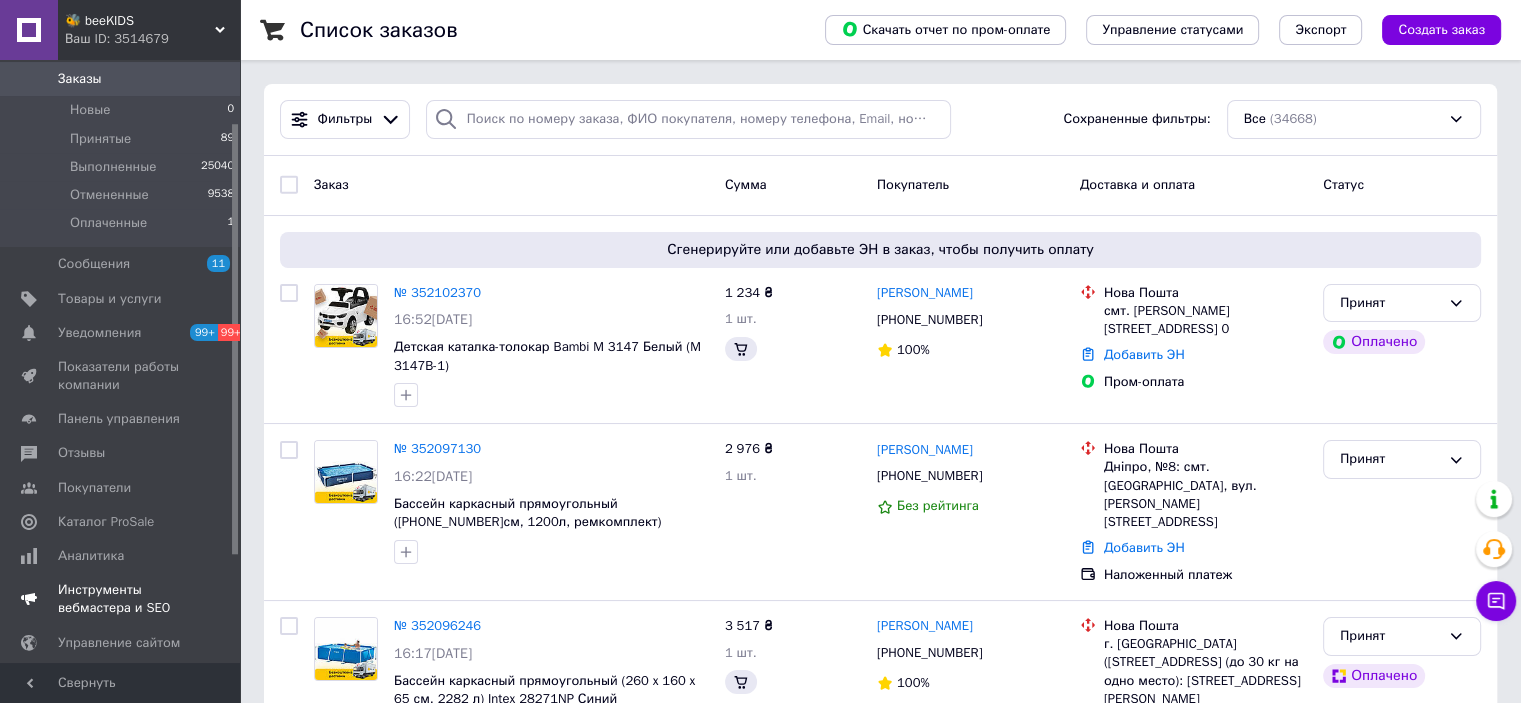 click on "Инструменты вебмастера и SEO" at bounding box center [121, 599] 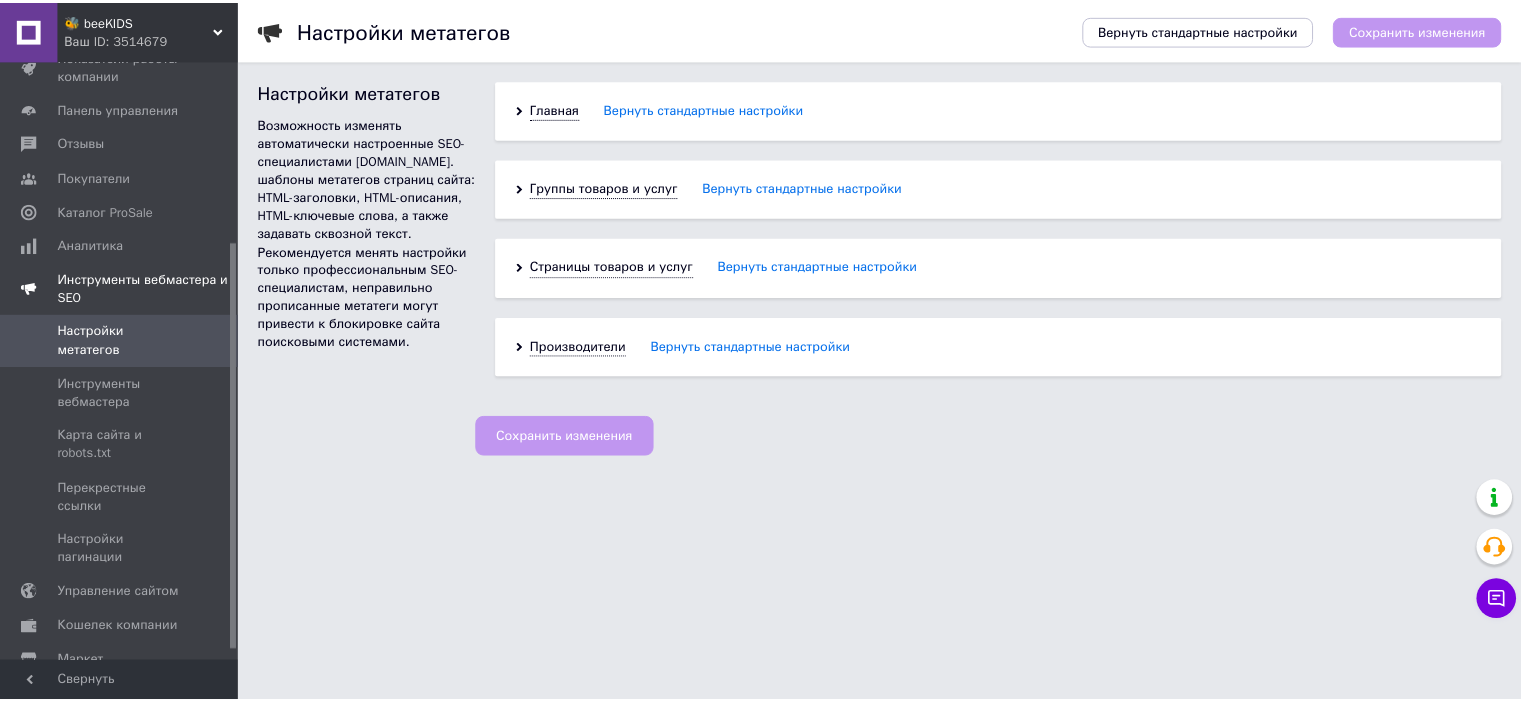 scroll, scrollTop: 281, scrollLeft: 0, axis: vertical 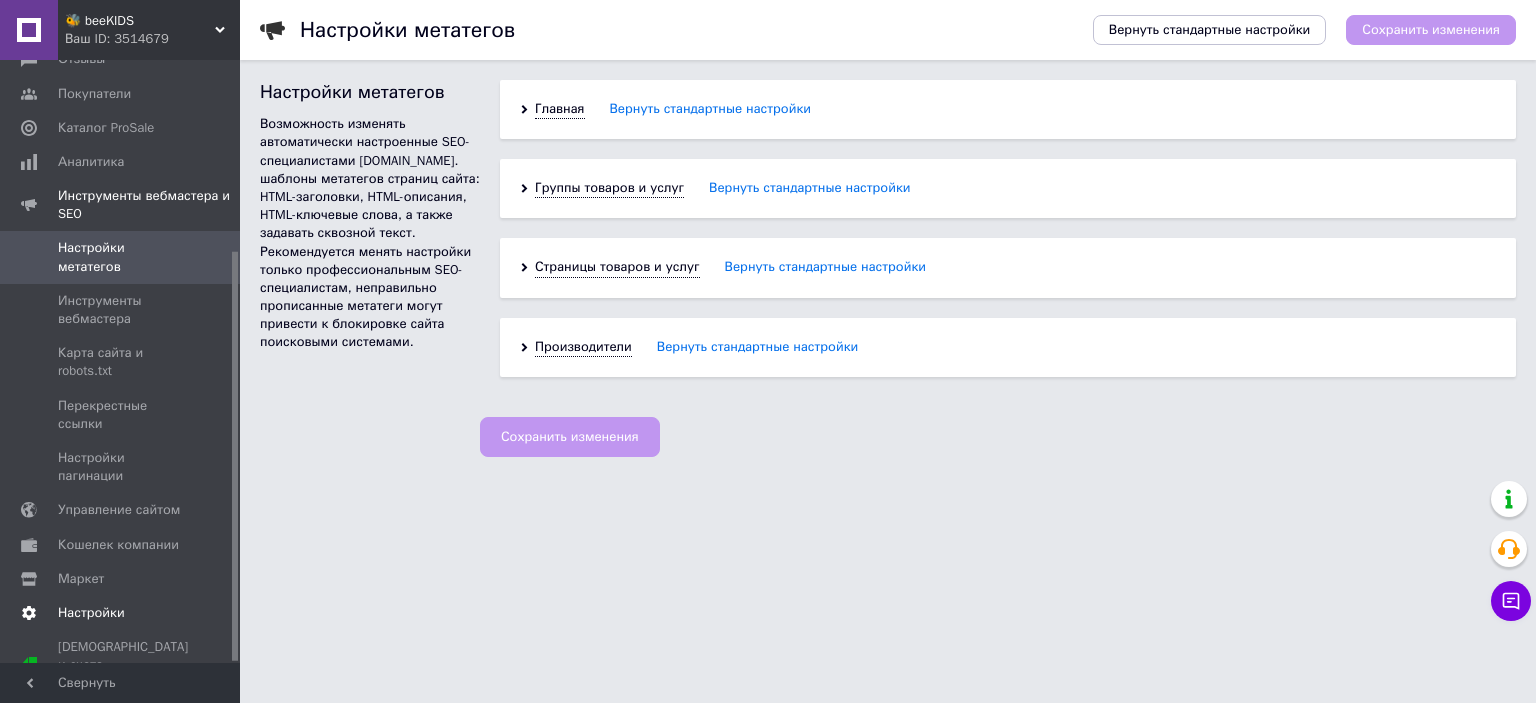 click on "Настройки" at bounding box center [123, 613] 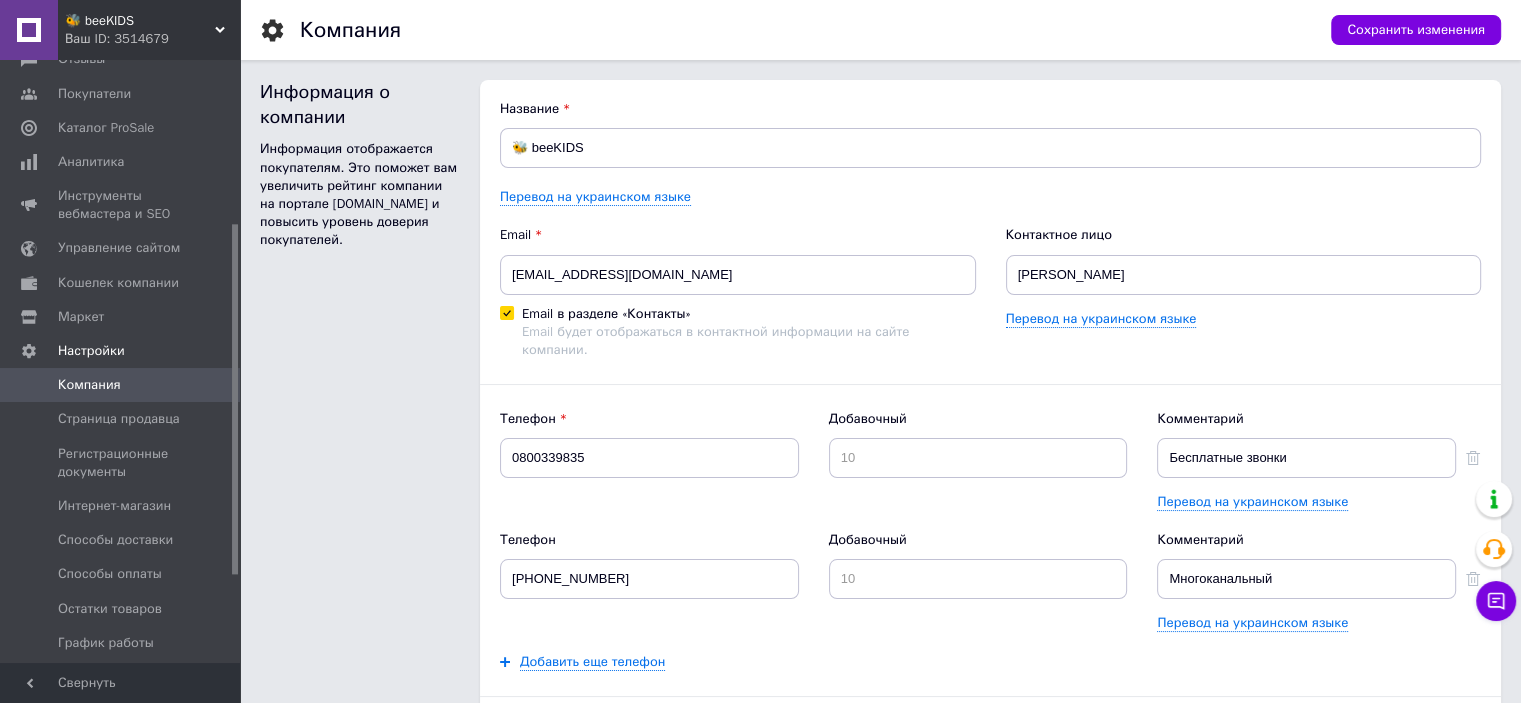 scroll, scrollTop: 500, scrollLeft: 0, axis: vertical 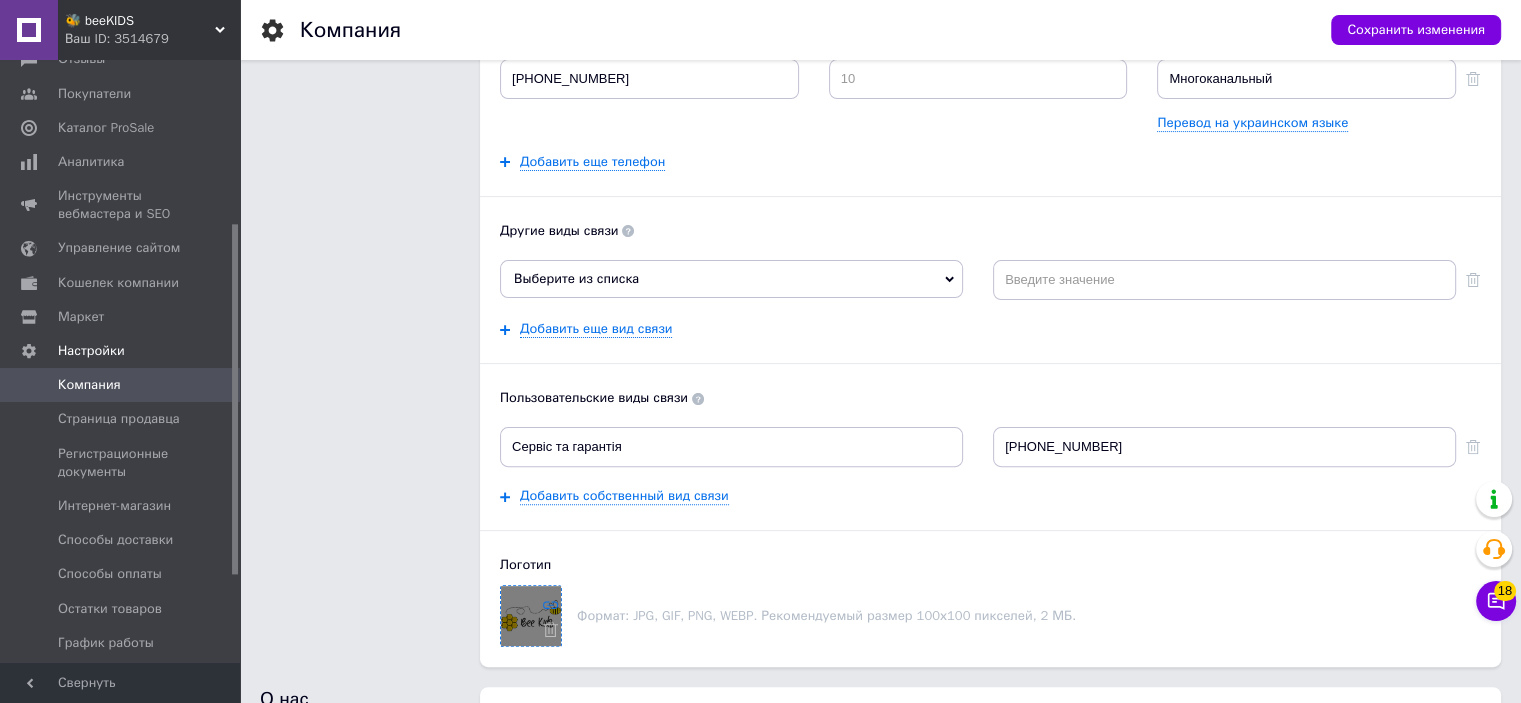 click 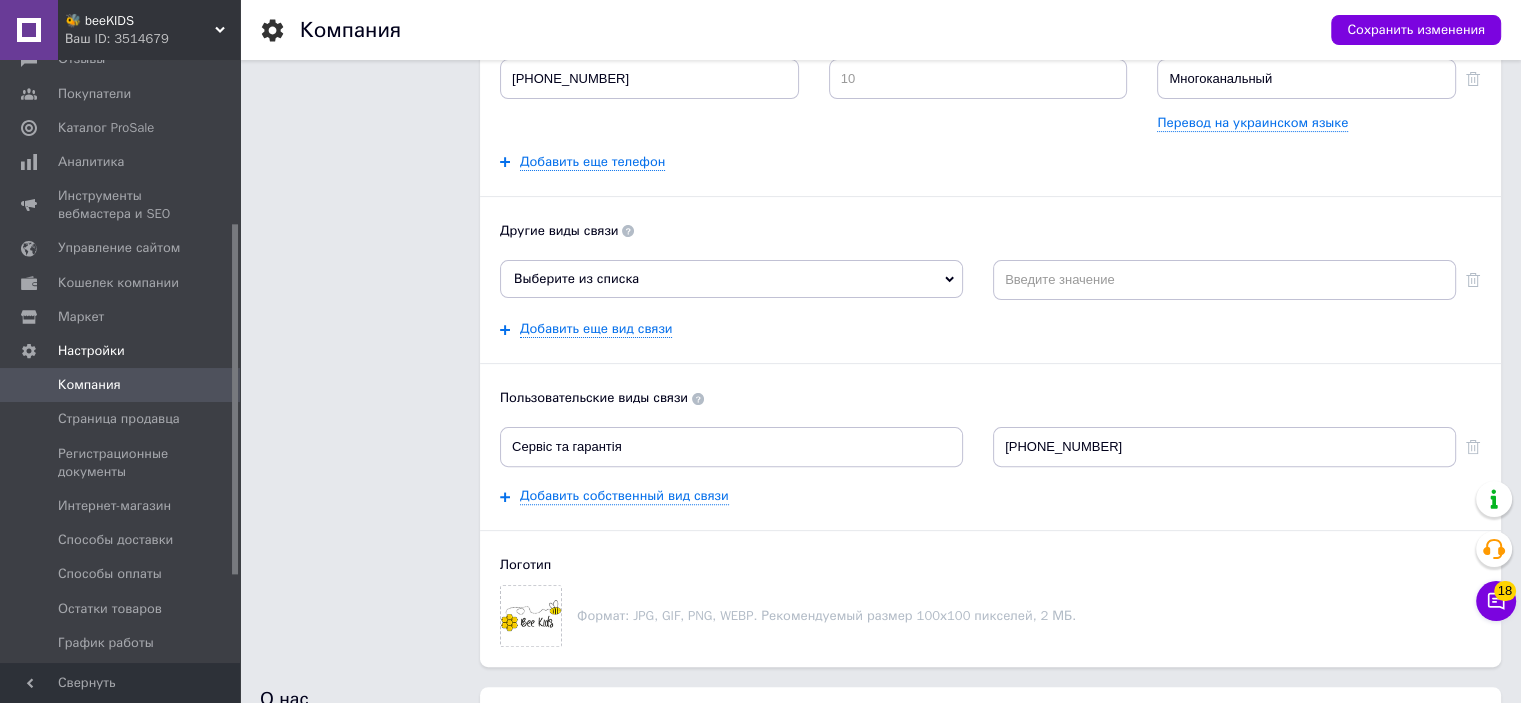 drag, startPoint x: 122, startPoint y: 22, endPoint x: 84, endPoint y: 101, distance: 87.66413 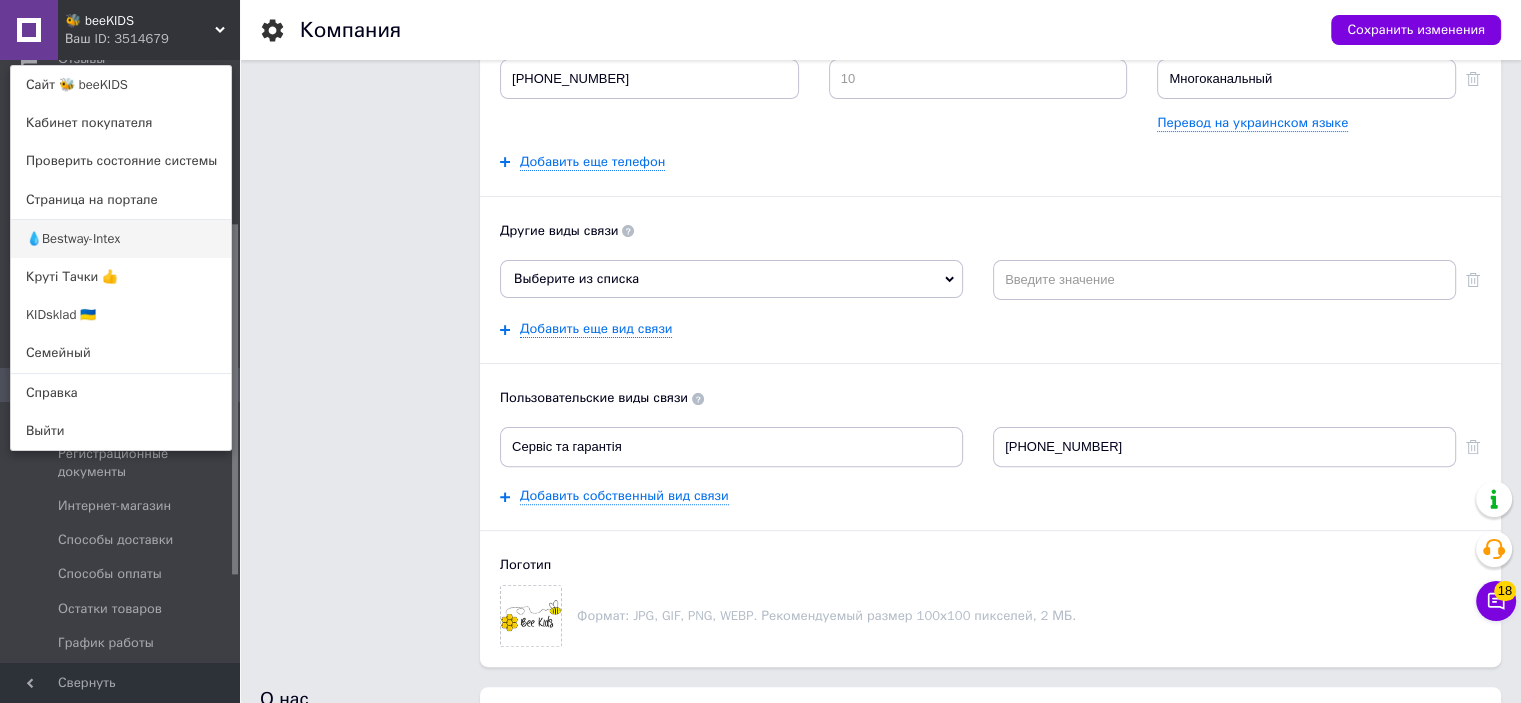 click on "💧Bestway-Intex" at bounding box center [121, 239] 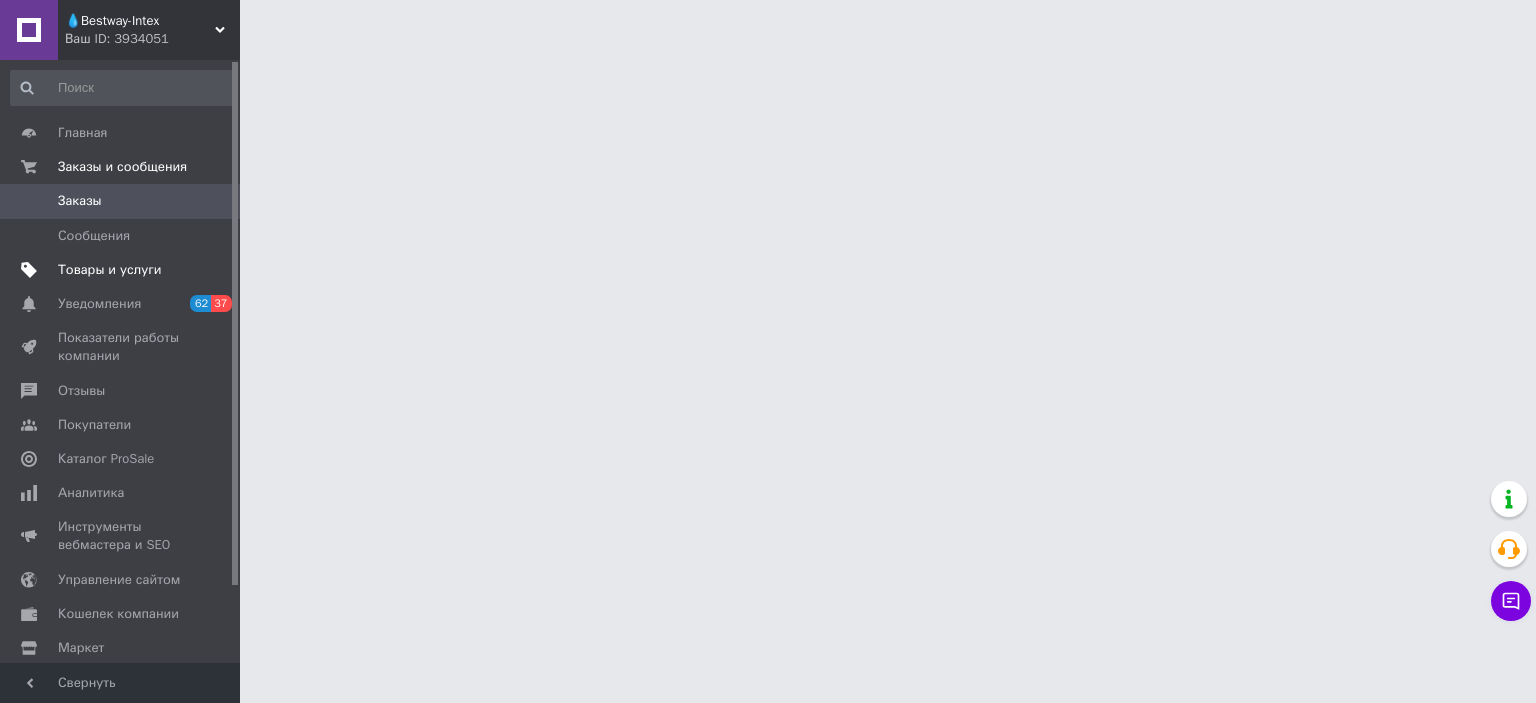 scroll, scrollTop: 0, scrollLeft: 0, axis: both 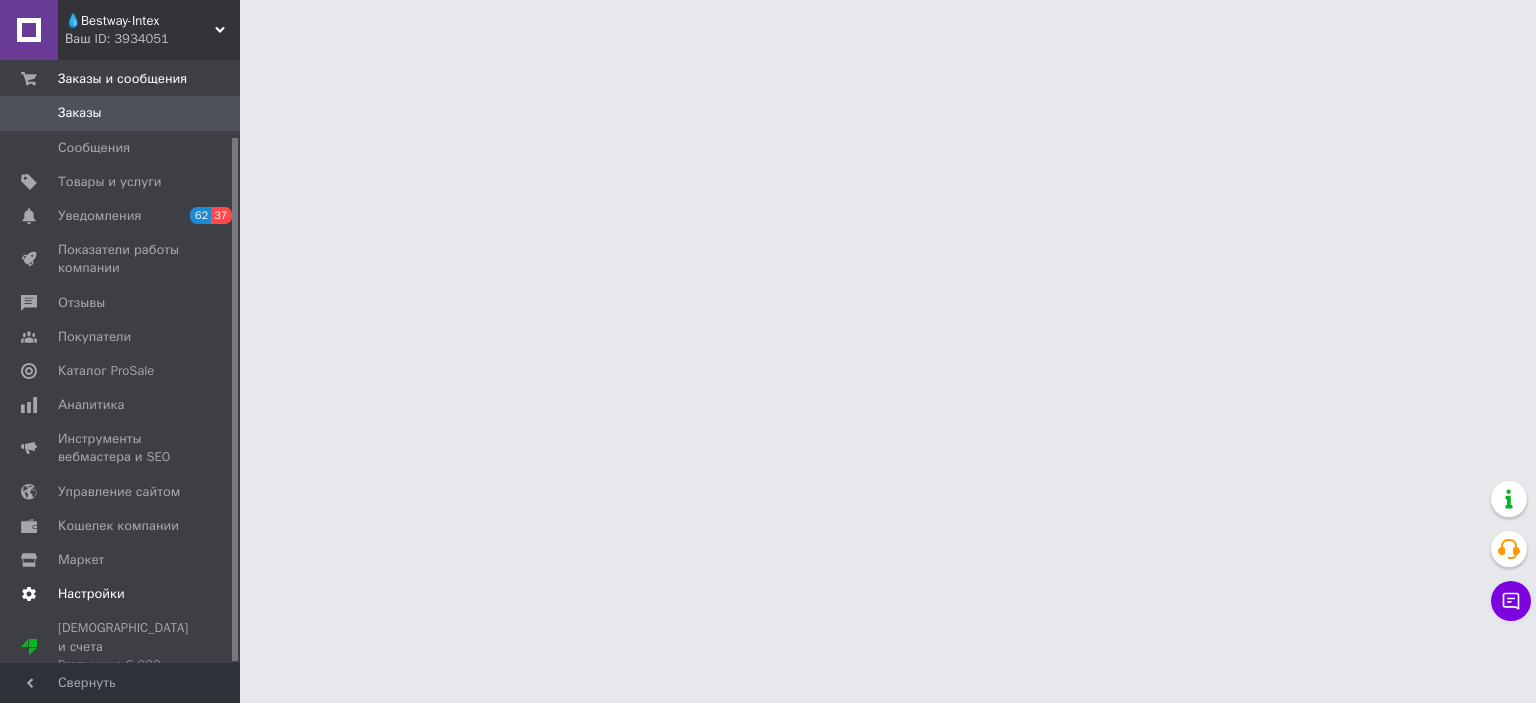 click on "Настройки" at bounding box center (121, 594) 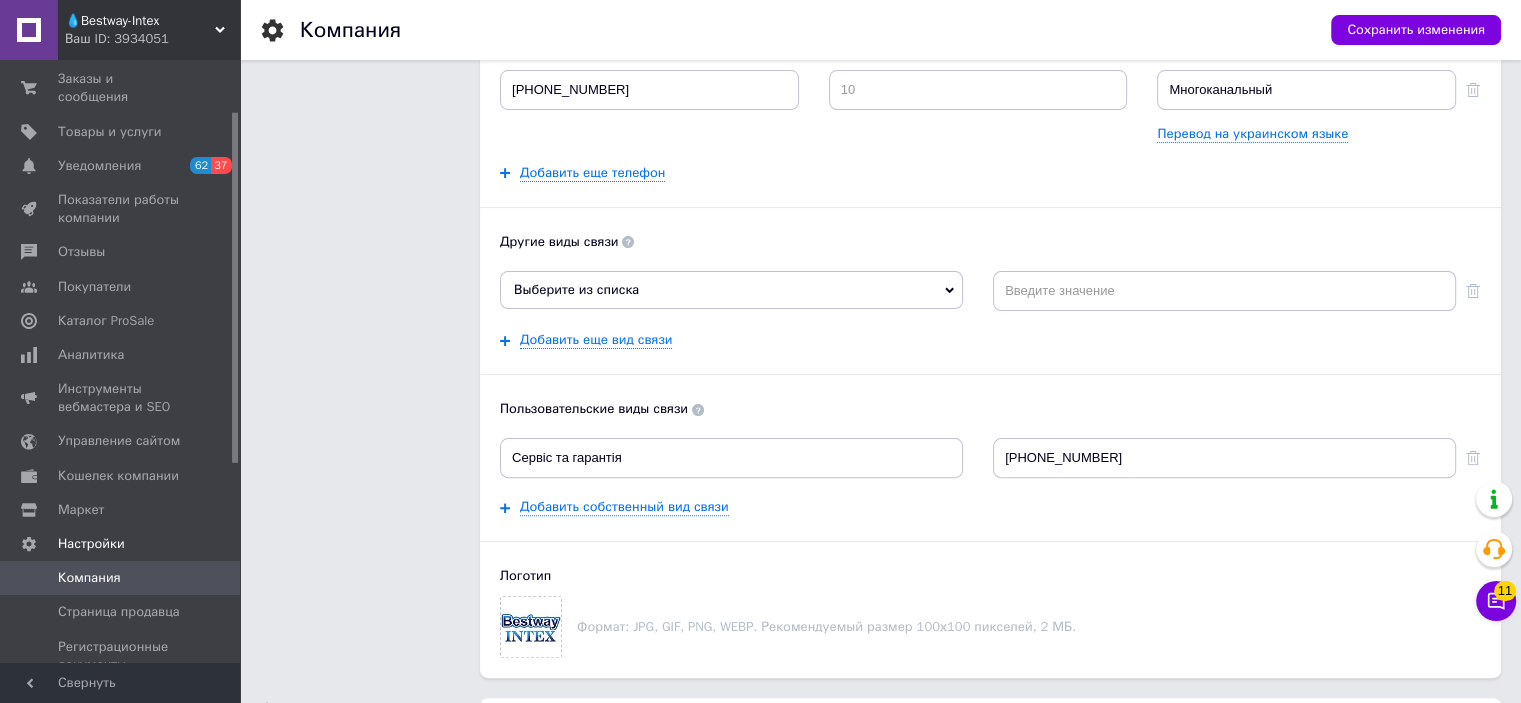 scroll, scrollTop: 500, scrollLeft: 0, axis: vertical 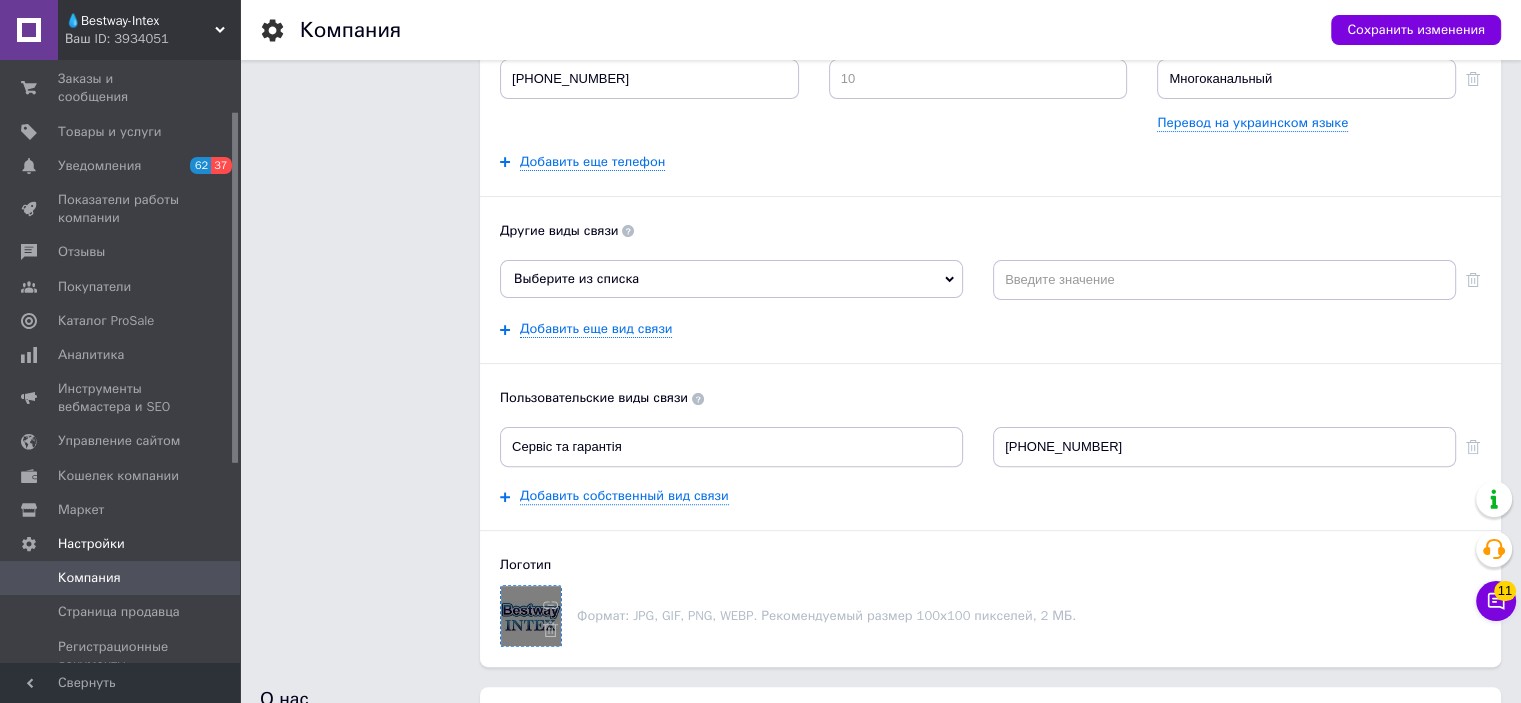 click at bounding box center [531, 616] 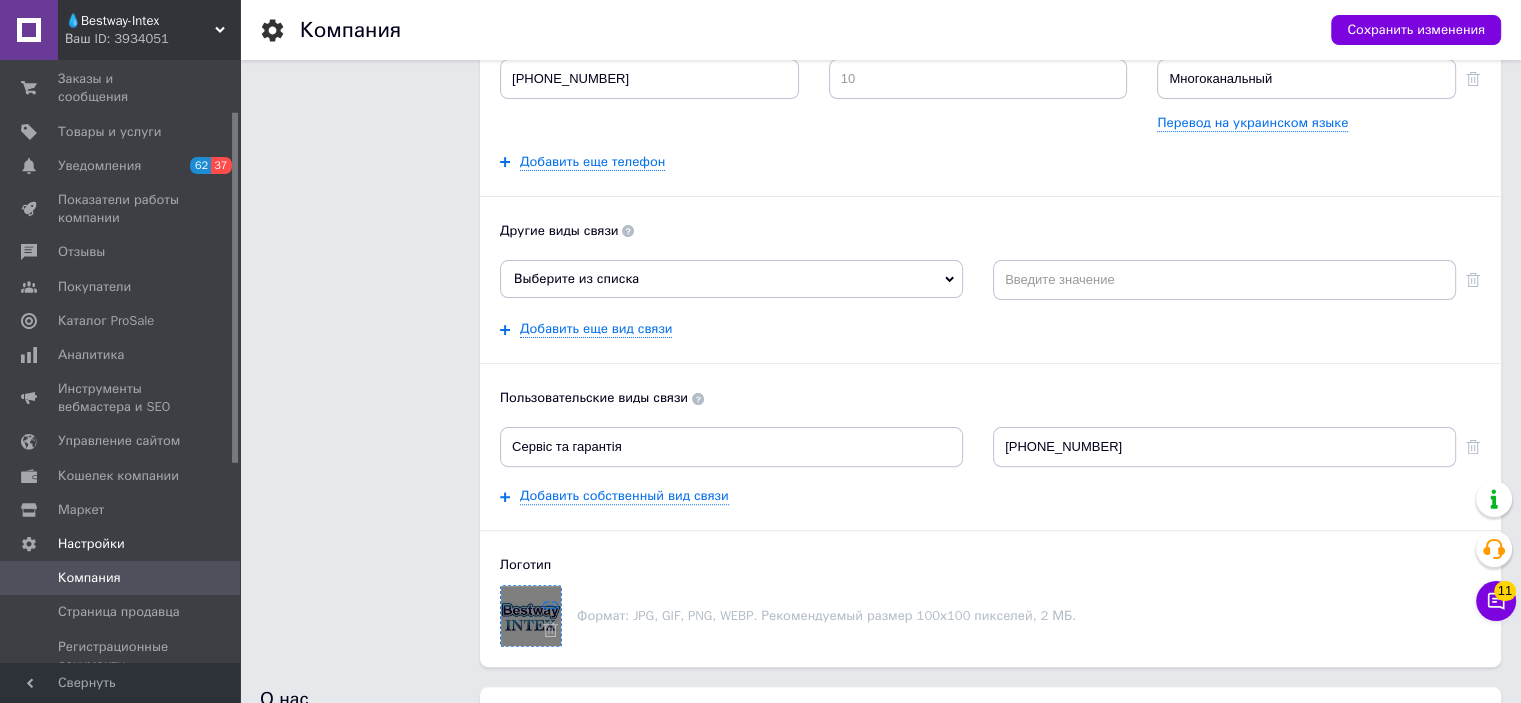 click 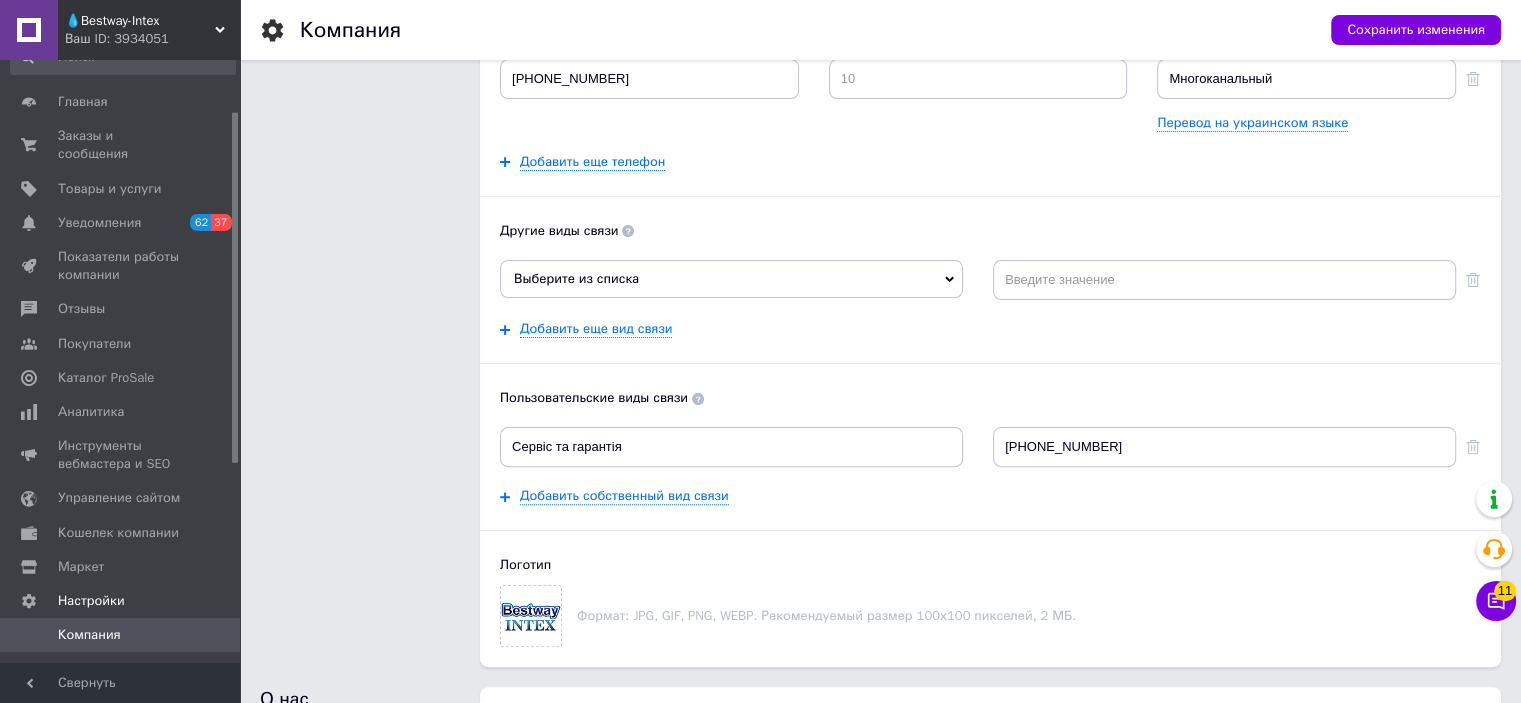 scroll, scrollTop: 0, scrollLeft: 0, axis: both 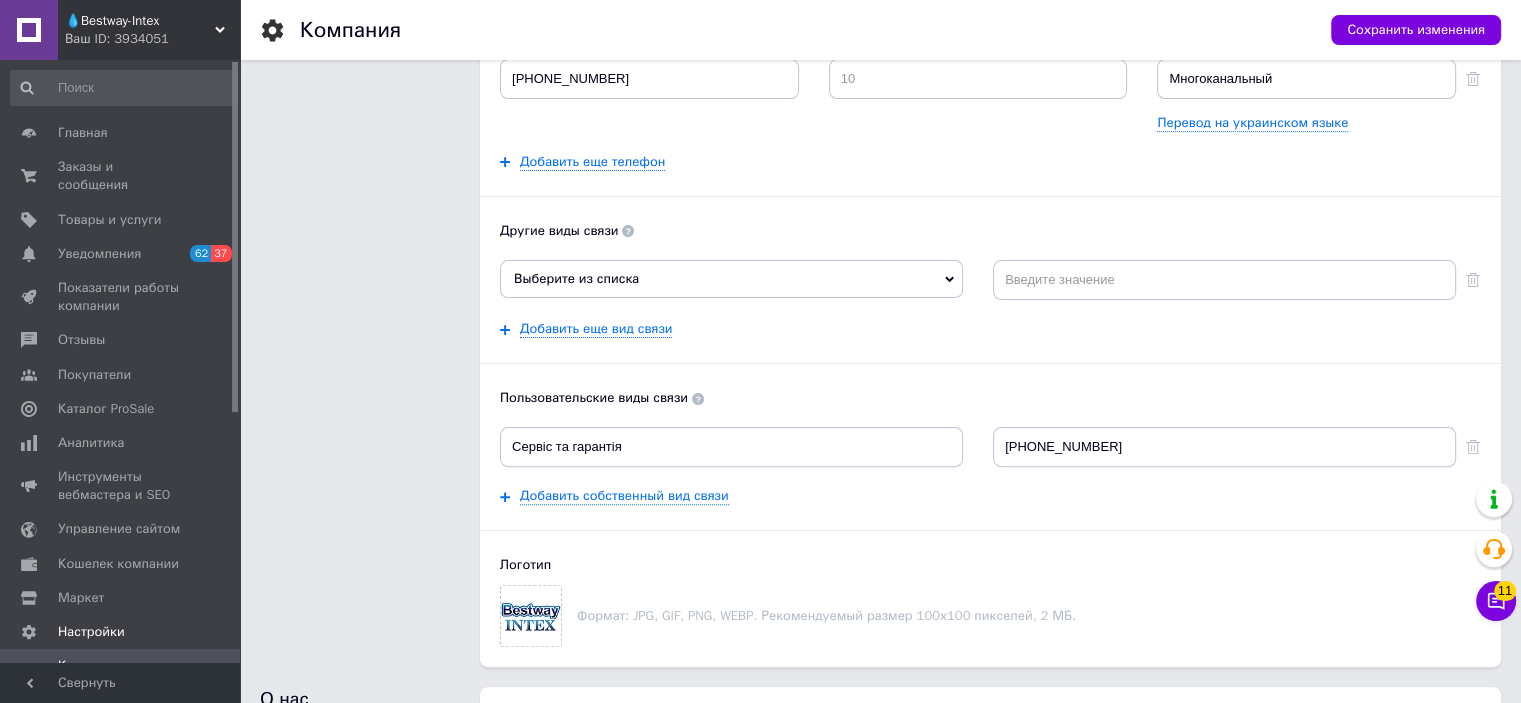 click on "💧Bestway-Intex" at bounding box center [140, 21] 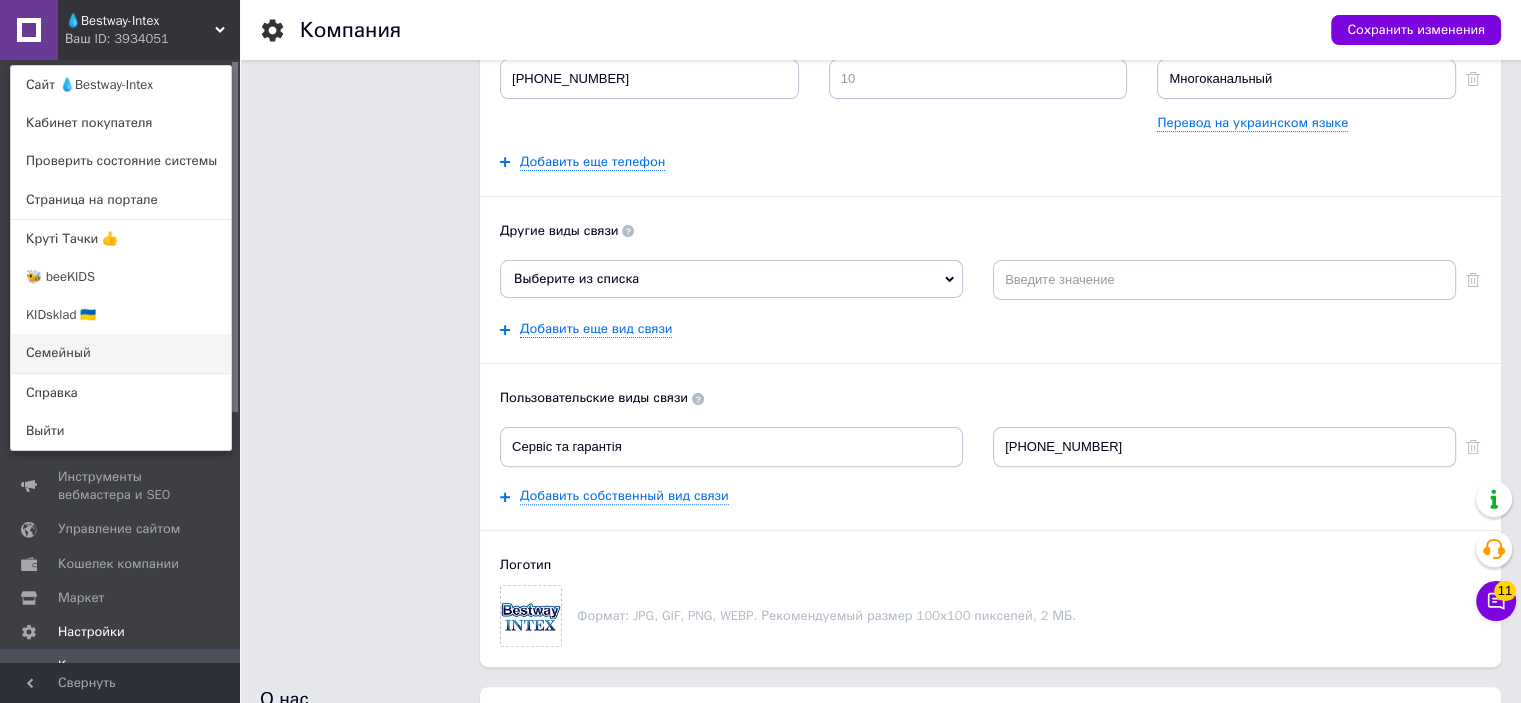 click on "Семейный" at bounding box center (121, 353) 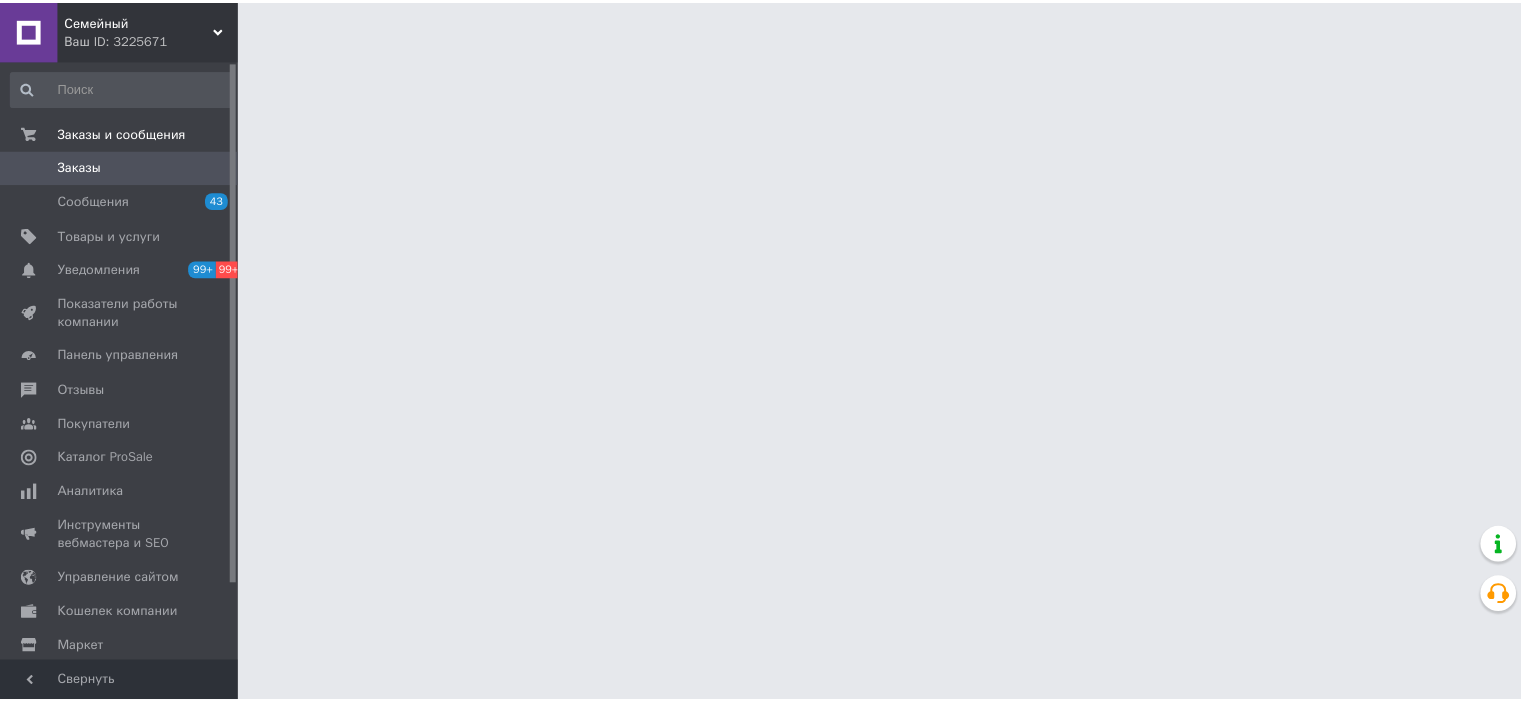 scroll, scrollTop: 0, scrollLeft: 0, axis: both 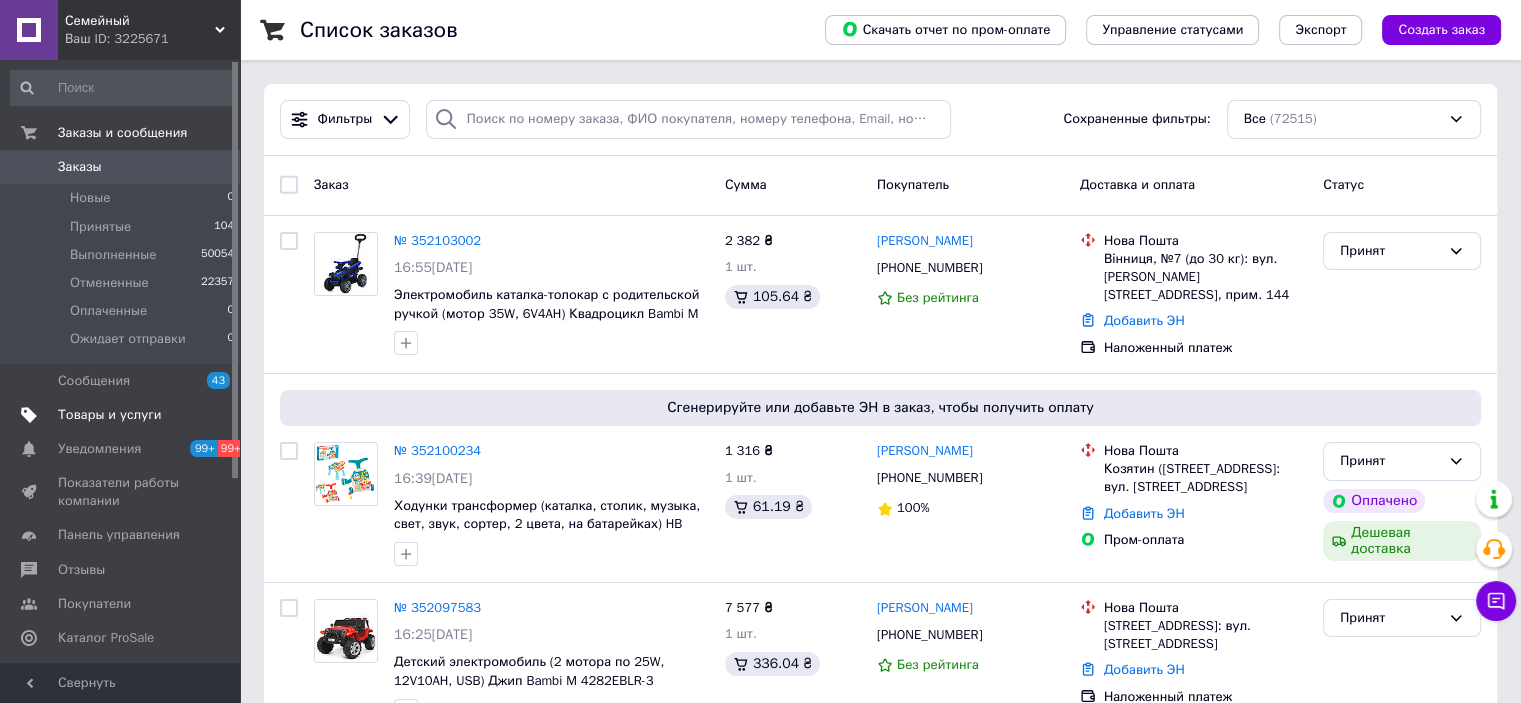 click on "Товары и услуги" at bounding box center [110, 415] 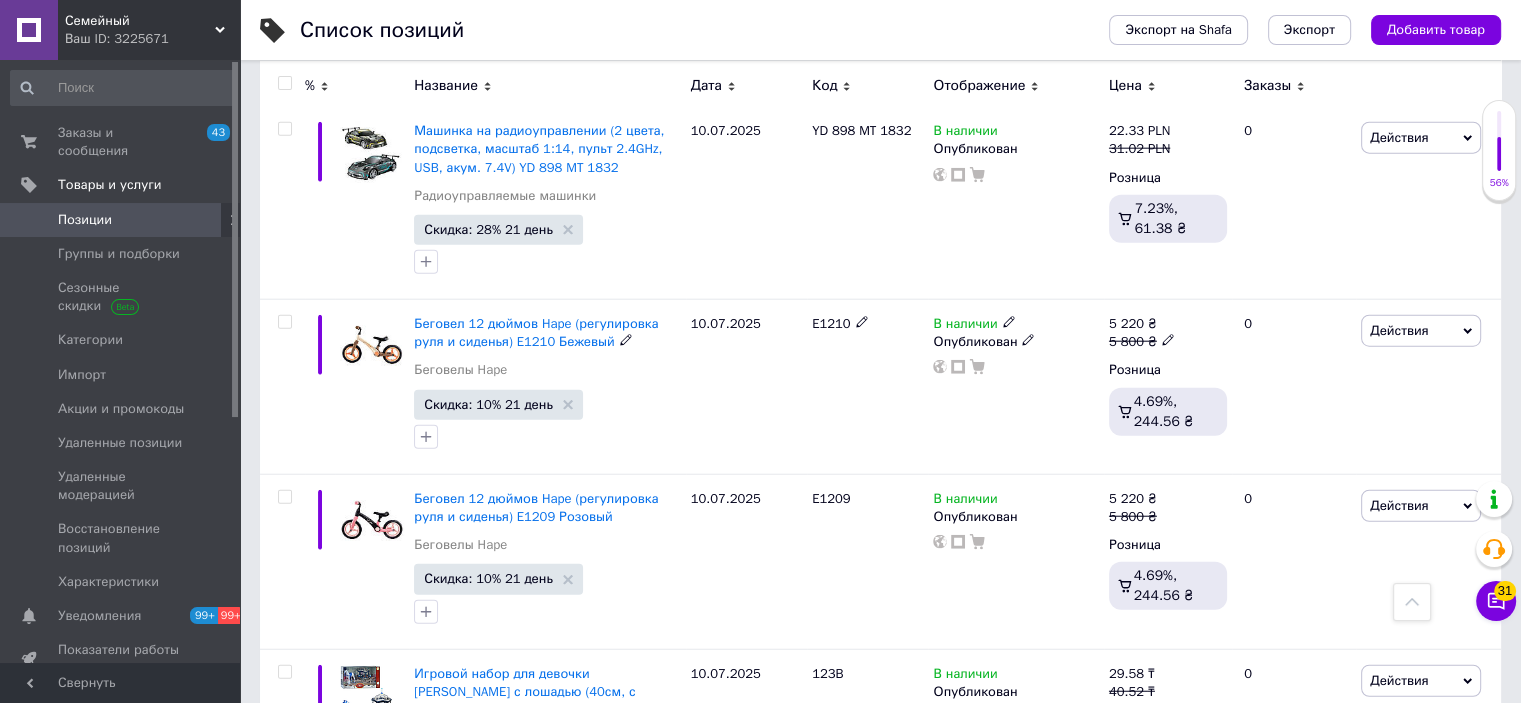 scroll, scrollTop: 5100, scrollLeft: 0, axis: vertical 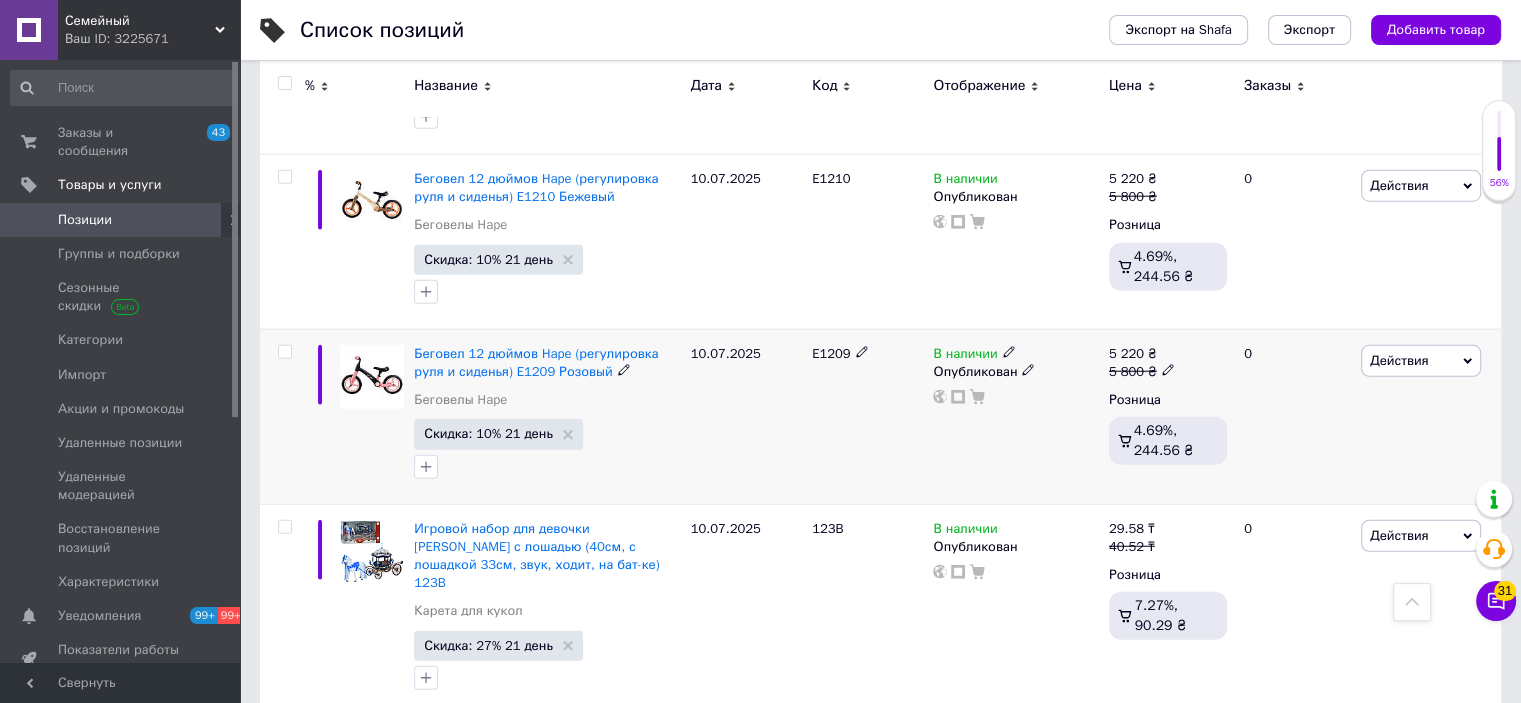drag, startPoint x: 1396, startPoint y: 275, endPoint x: 1320, endPoint y: 375, distance: 125.60255 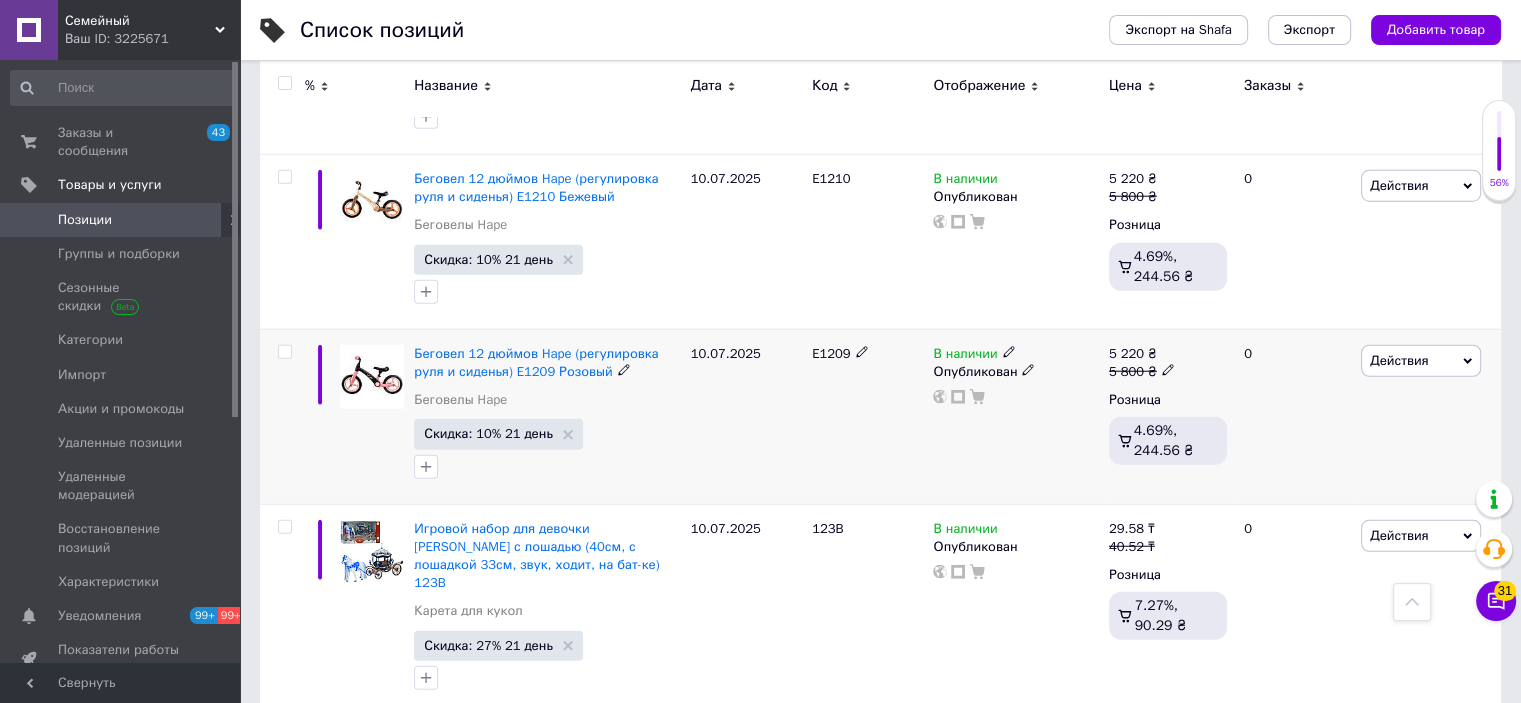 click on "Действия" at bounding box center [1399, 360] 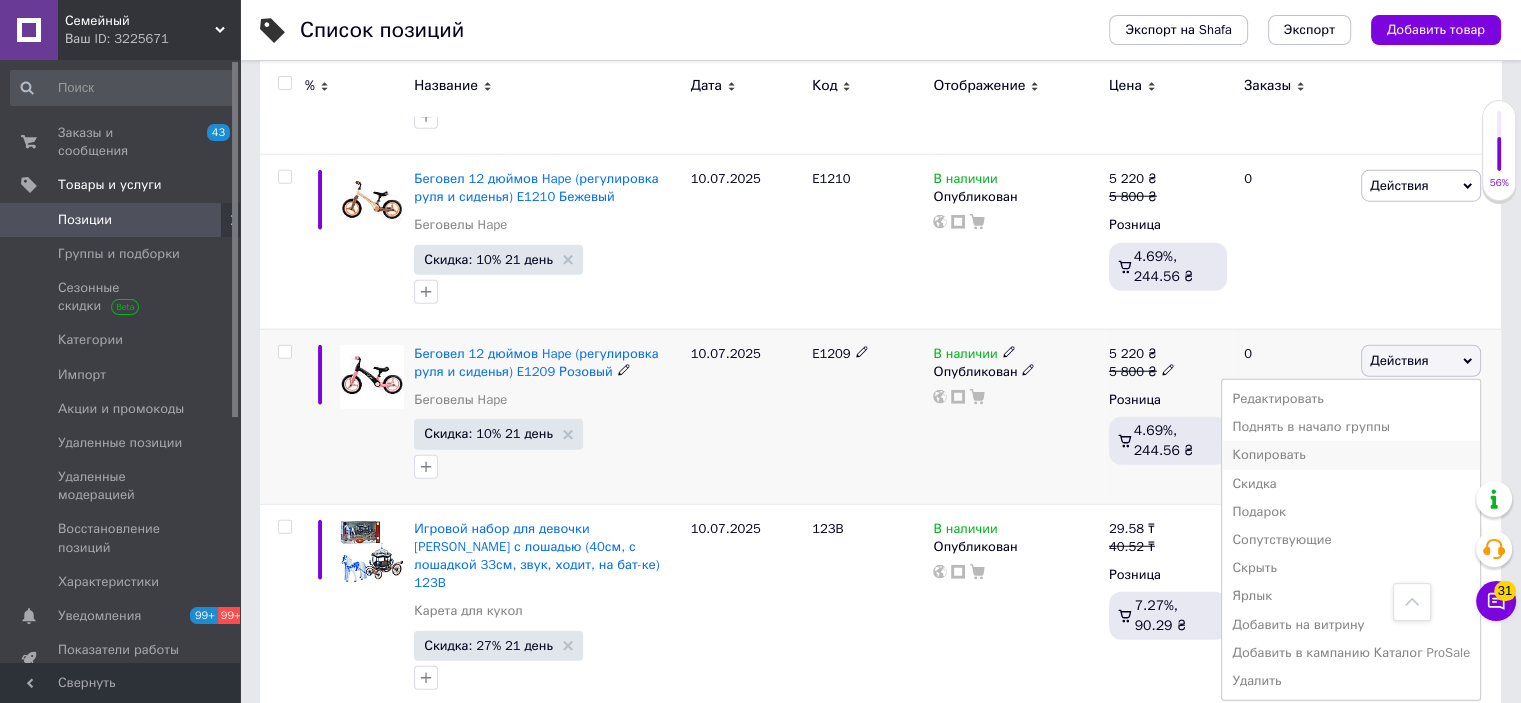 click on "Копировать" at bounding box center [1351, 455] 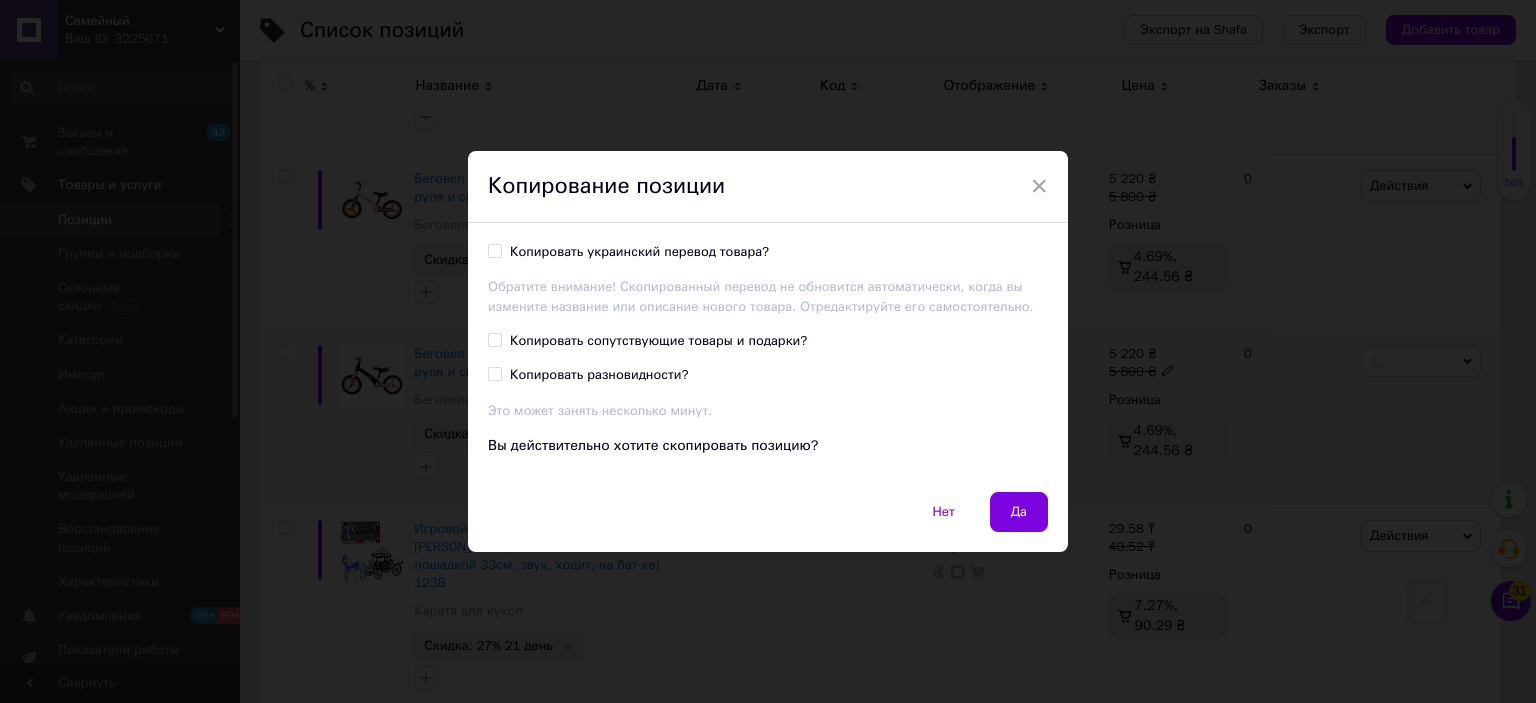 click on "Копировать украинский перевод товара?" at bounding box center (639, 252) 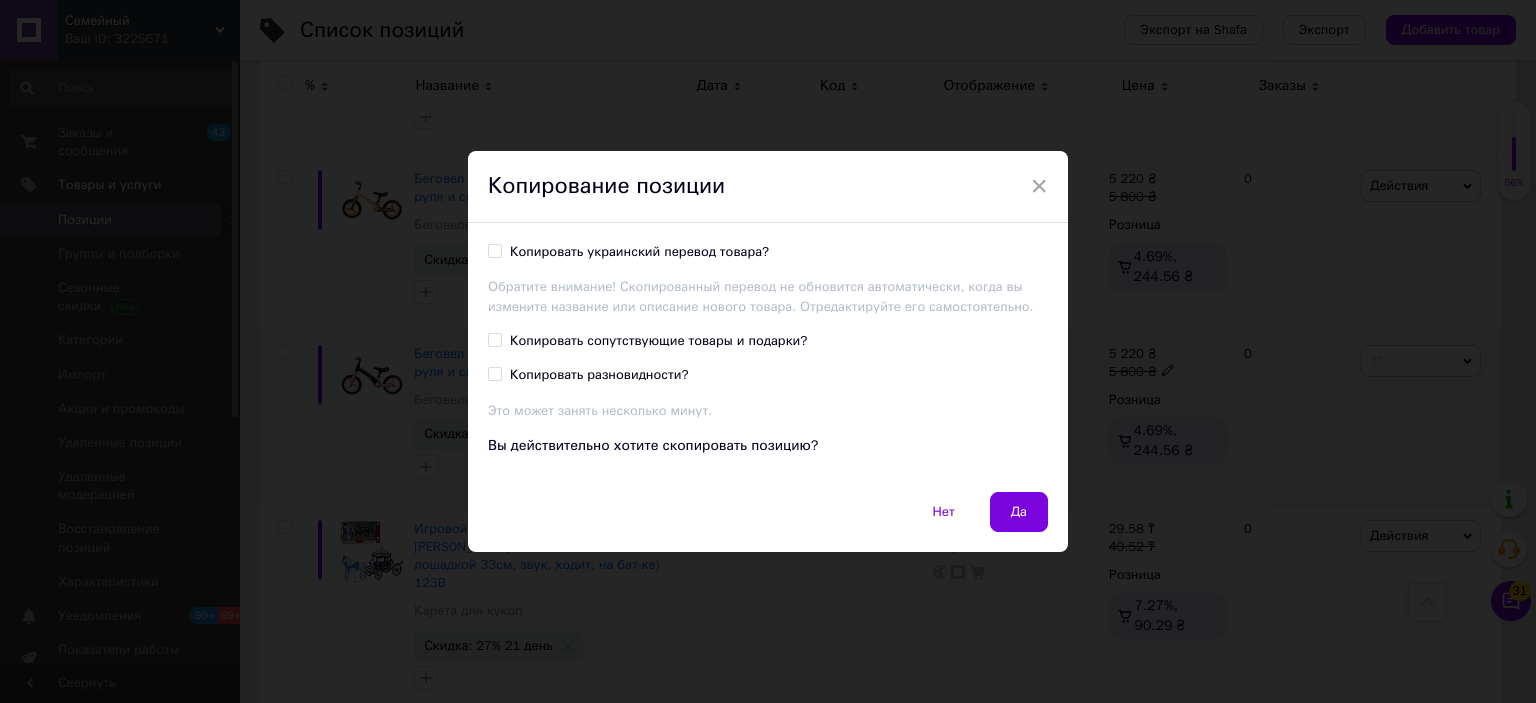 click on "Копировать украинский перевод товара?" at bounding box center (494, 250) 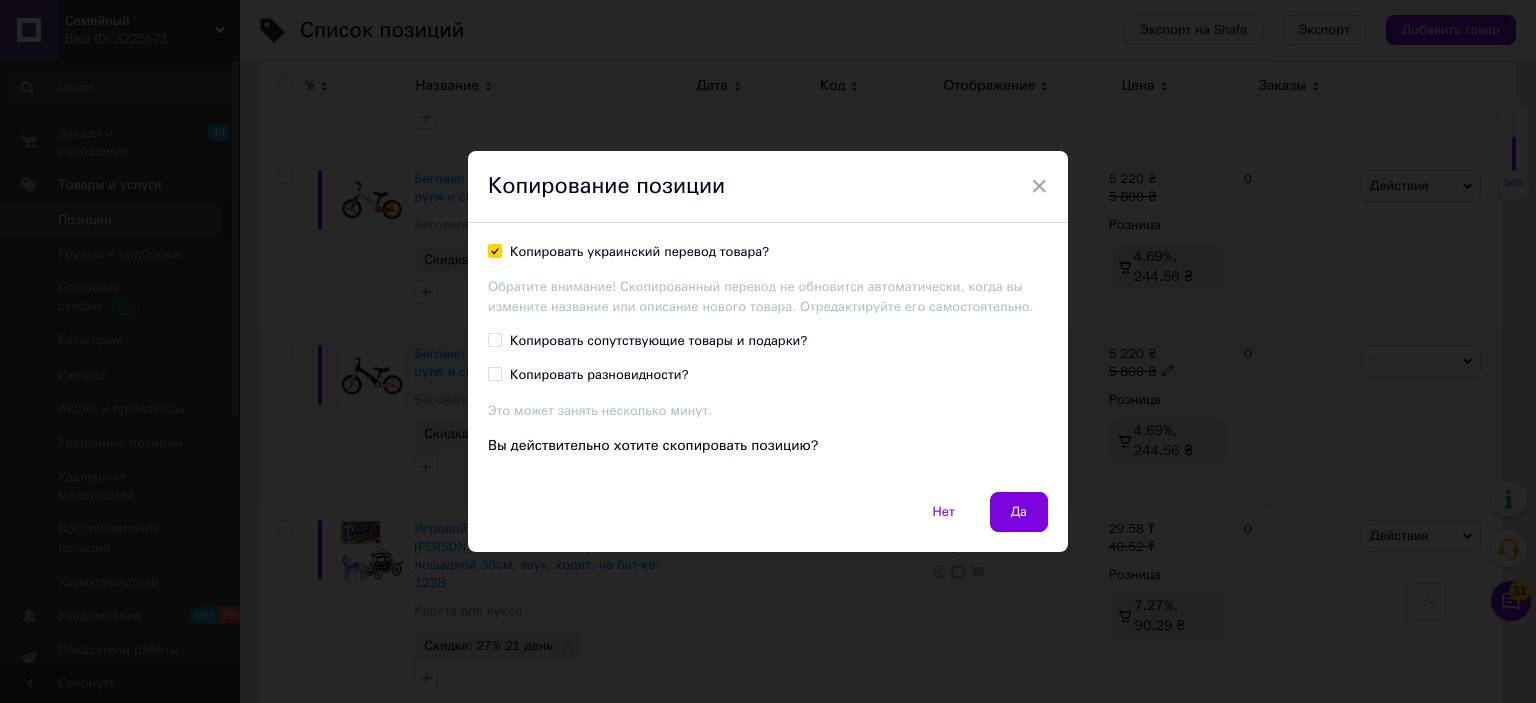 checkbox on "true" 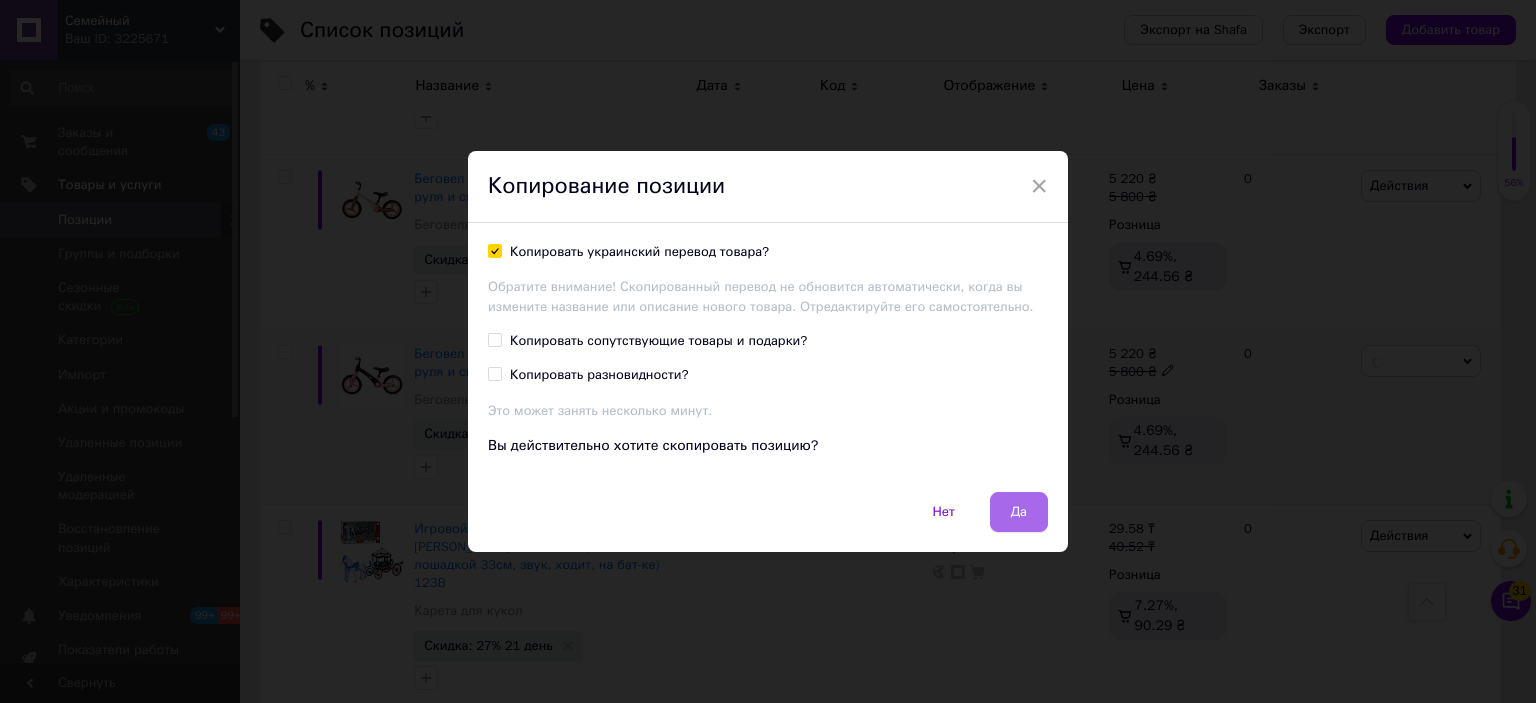 click on "Да" at bounding box center (1019, 512) 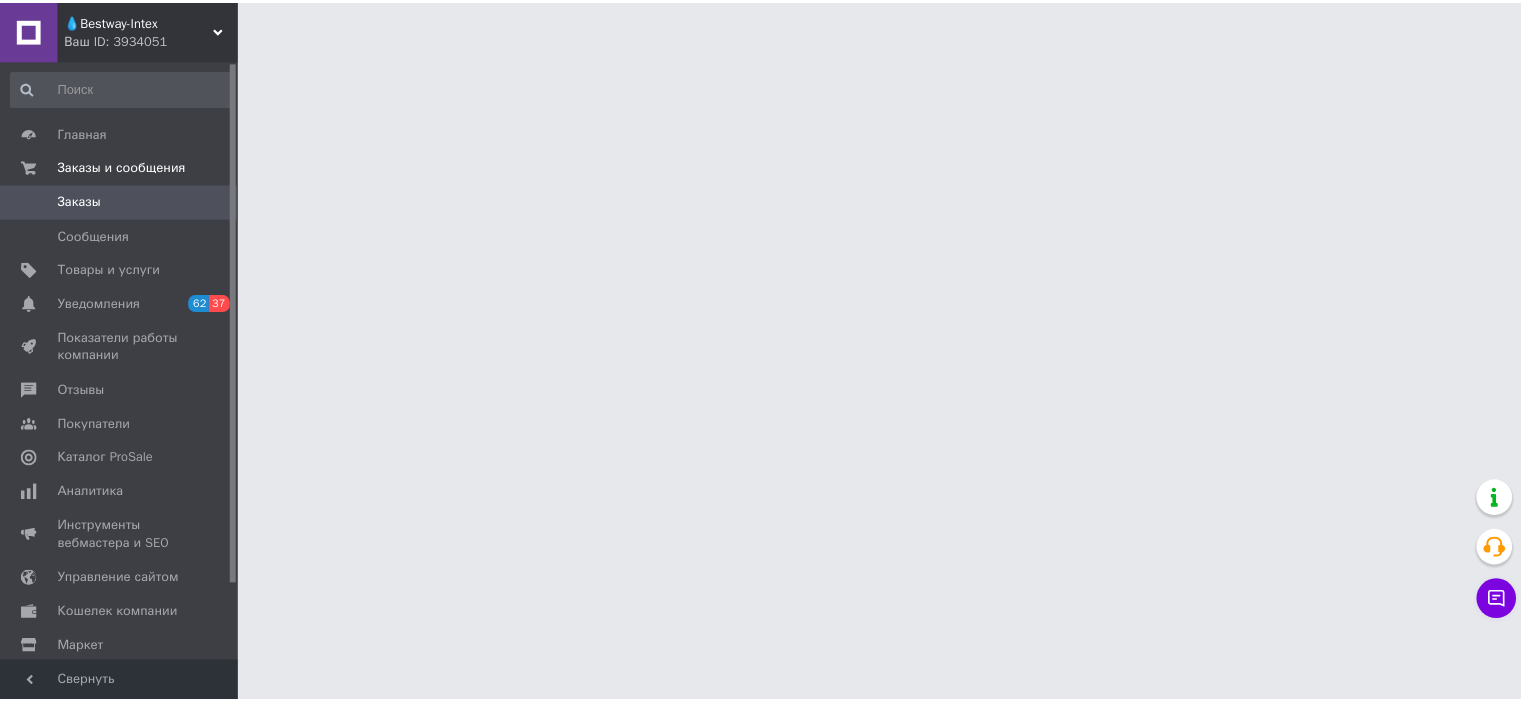 scroll, scrollTop: 0, scrollLeft: 0, axis: both 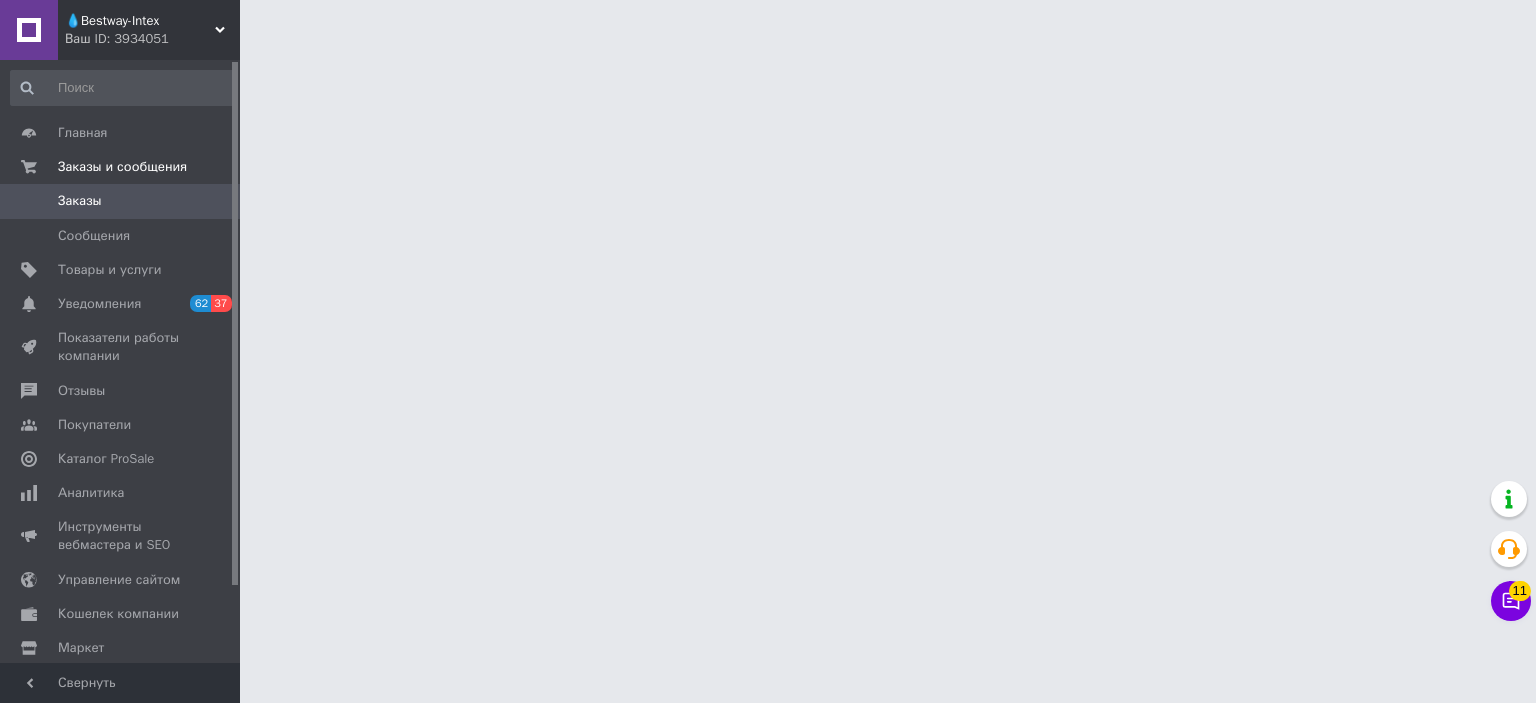 click on "💧Bestway-Intex" at bounding box center [140, 21] 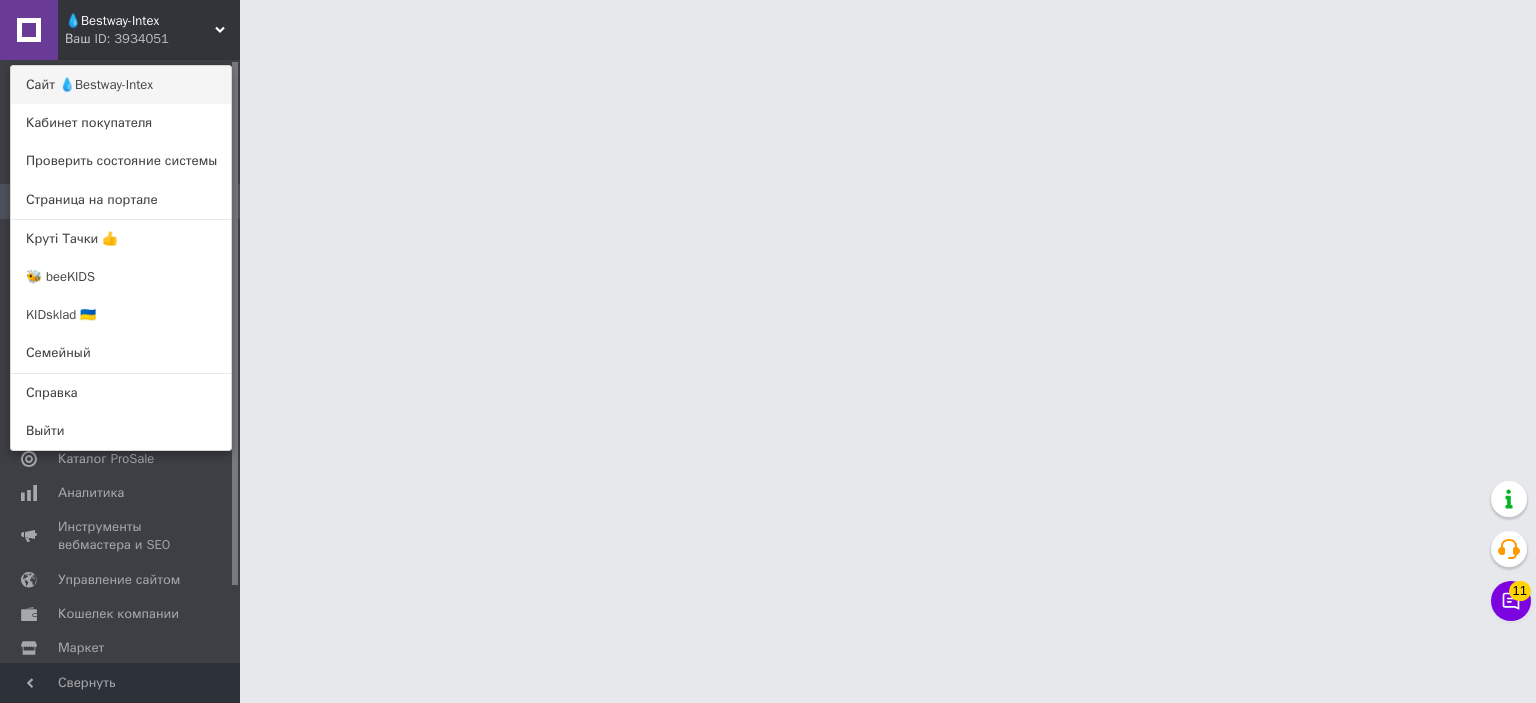 click on "Сайт 💧Bestway-Intex" at bounding box center (121, 85) 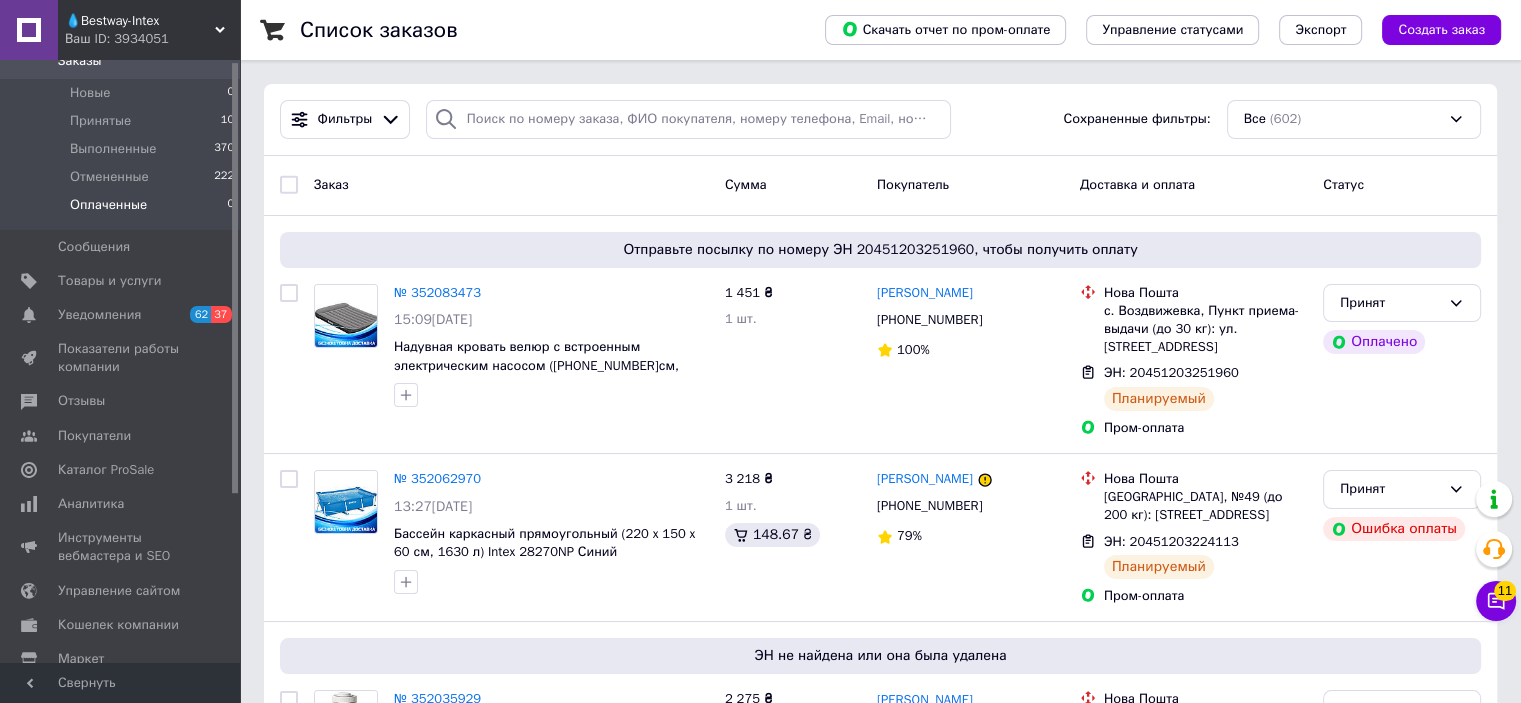 scroll, scrollTop: 239, scrollLeft: 0, axis: vertical 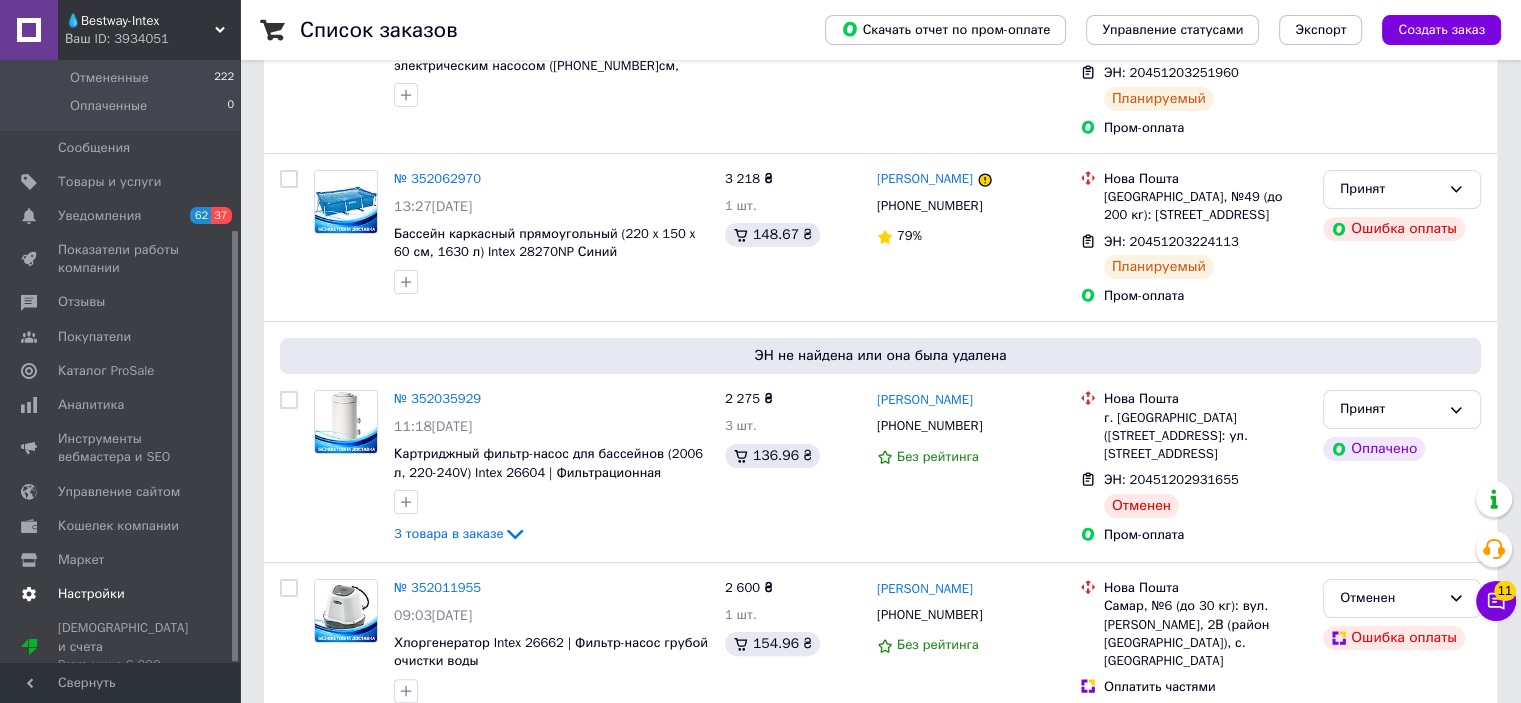click on "Настройки" at bounding box center (91, 594) 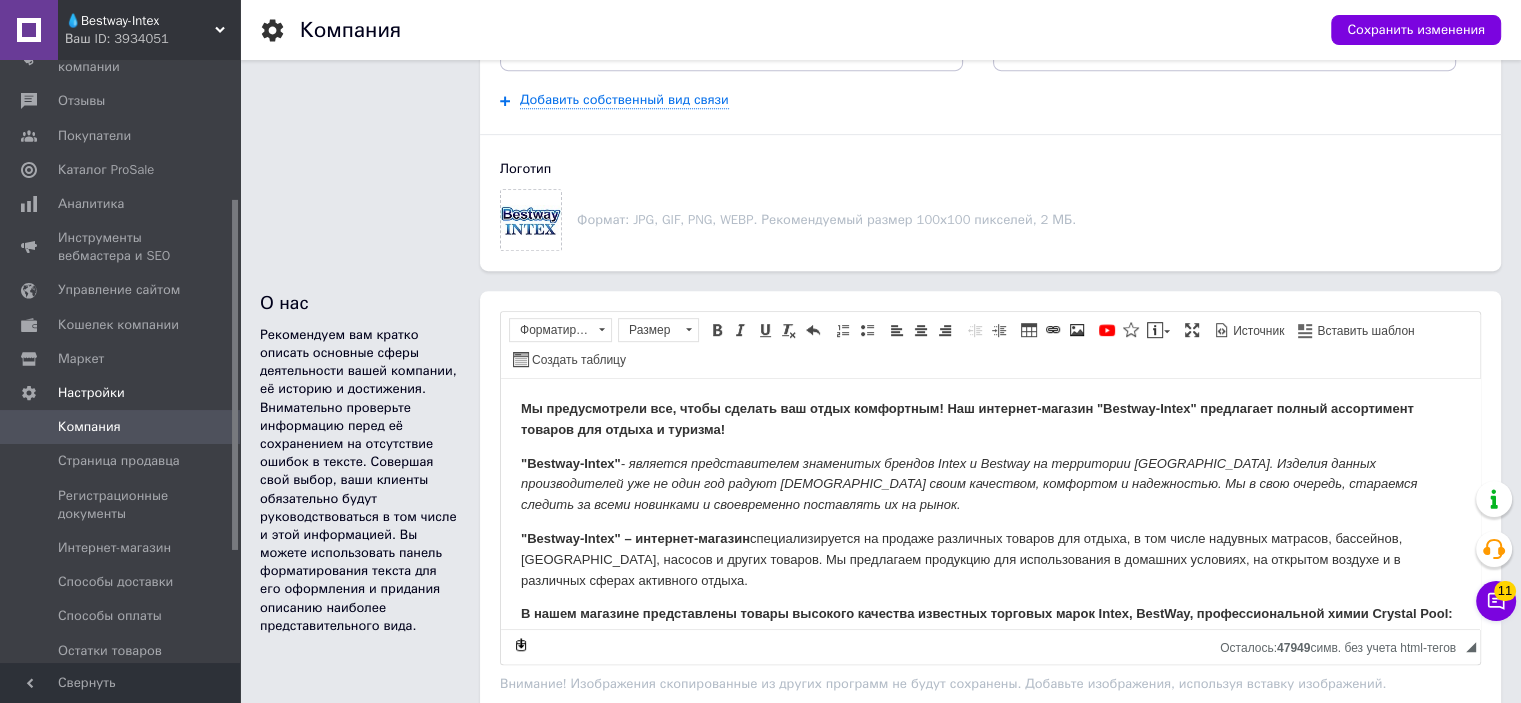 scroll, scrollTop: 900, scrollLeft: 0, axis: vertical 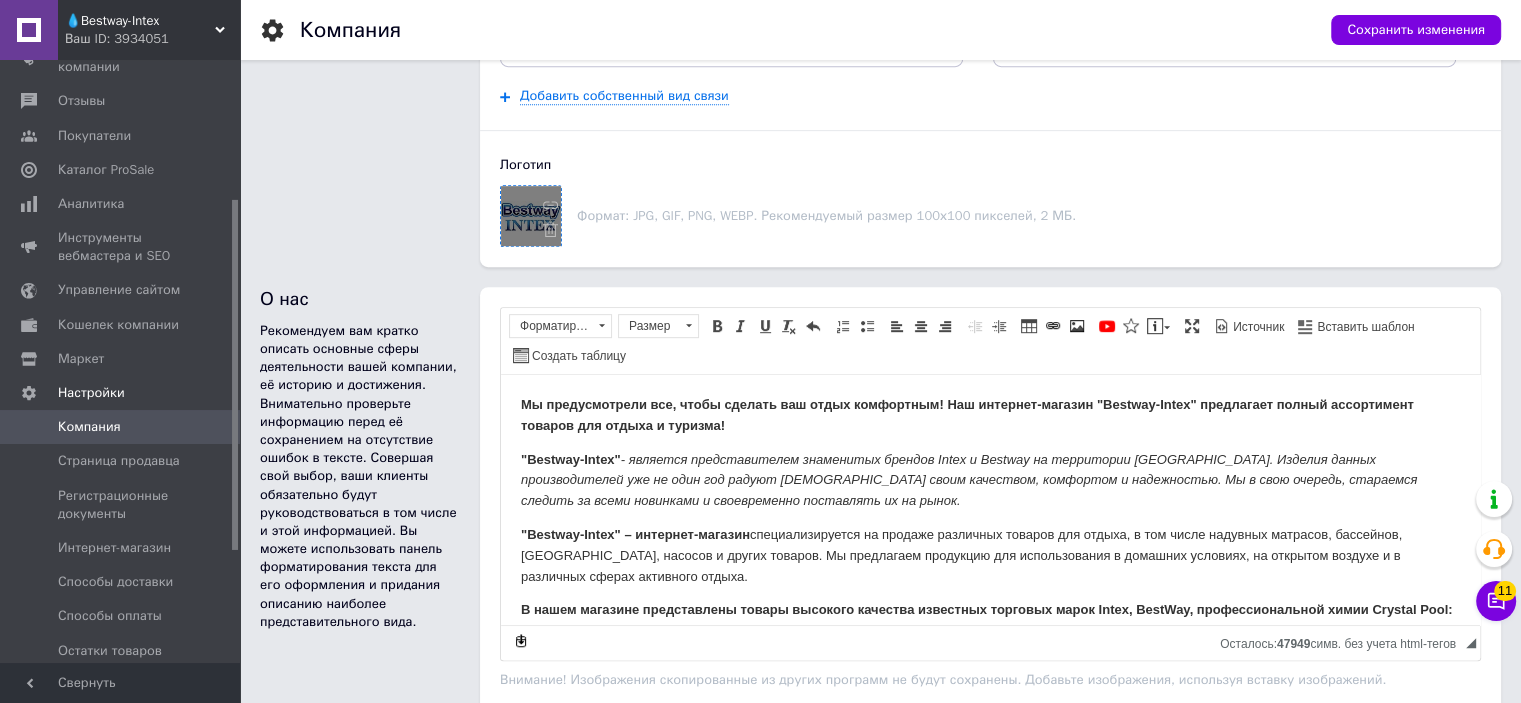 click at bounding box center [531, 216] 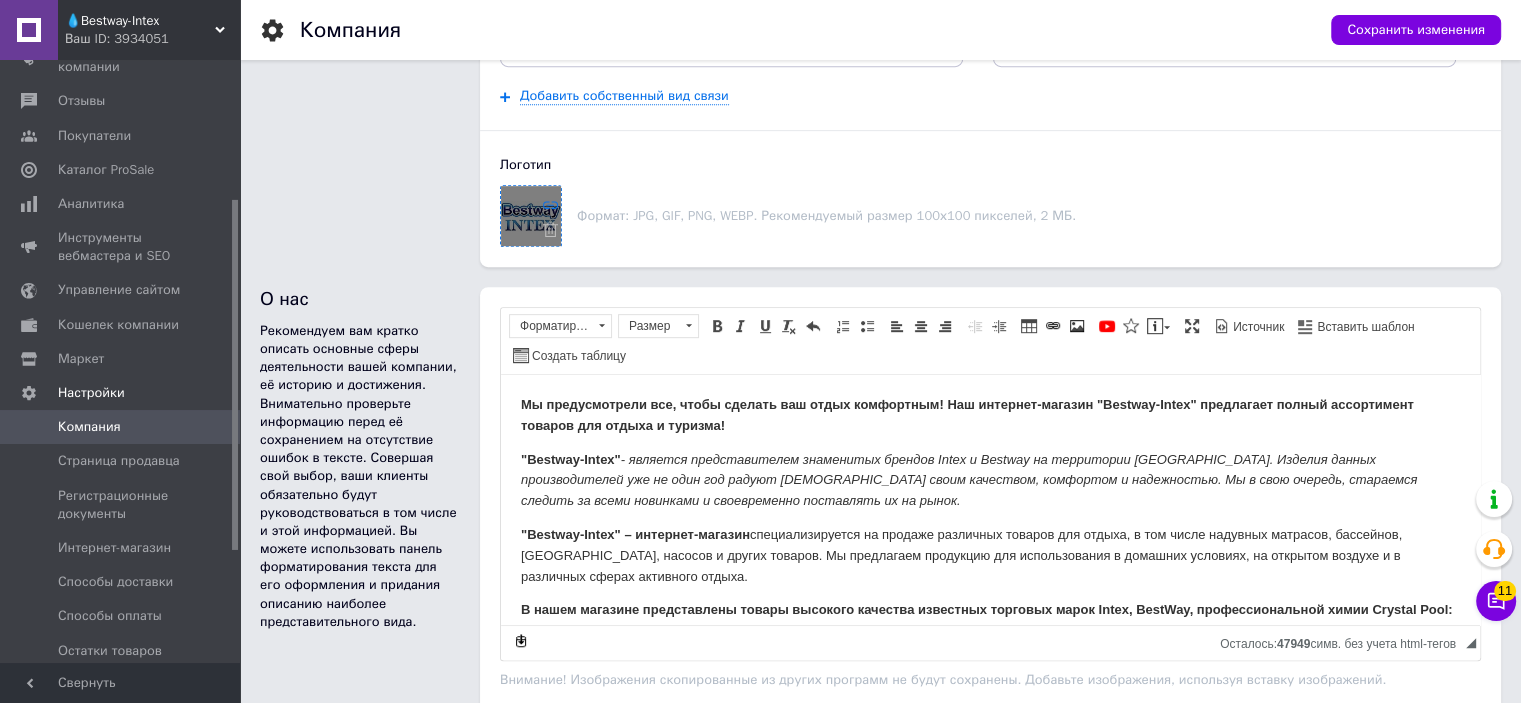 click 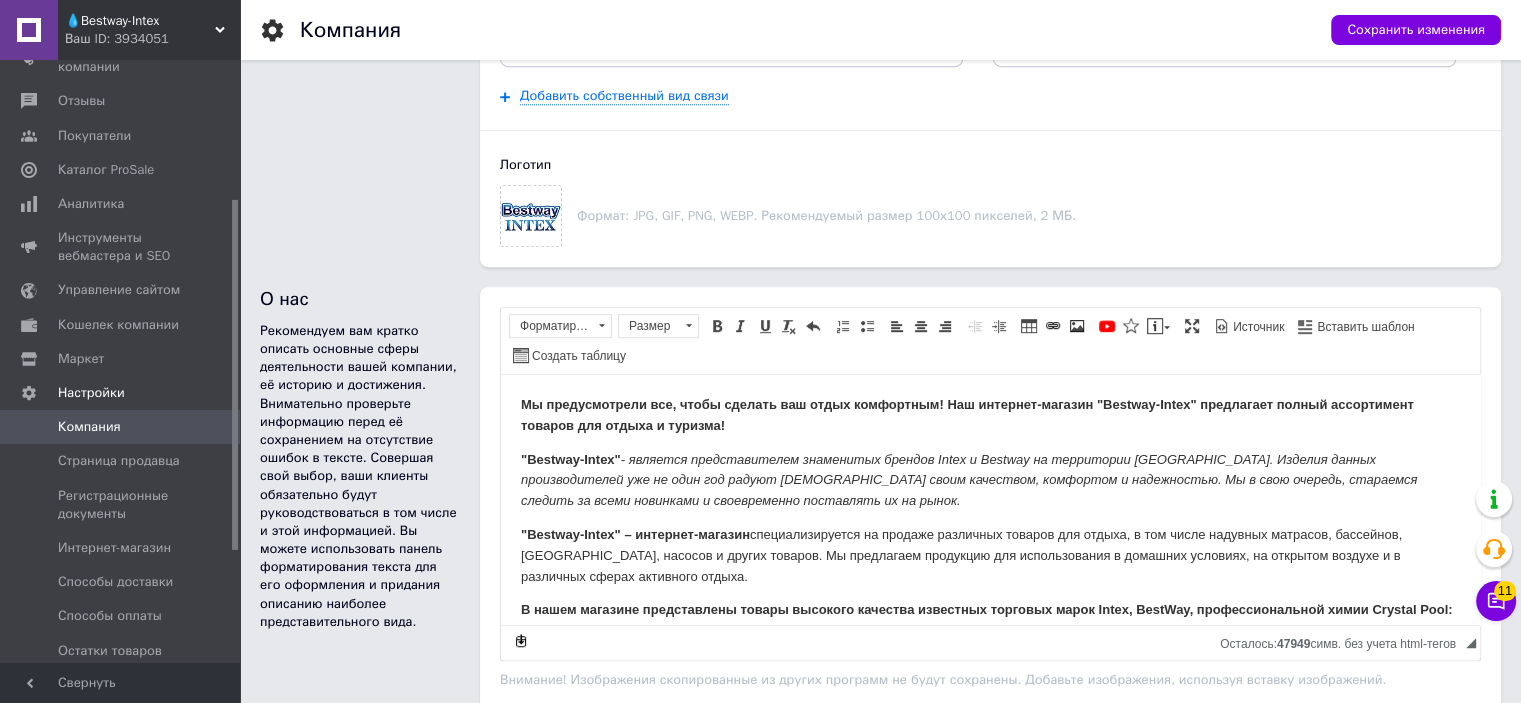 click on "💧Bestway-Intex" at bounding box center (140, 21) 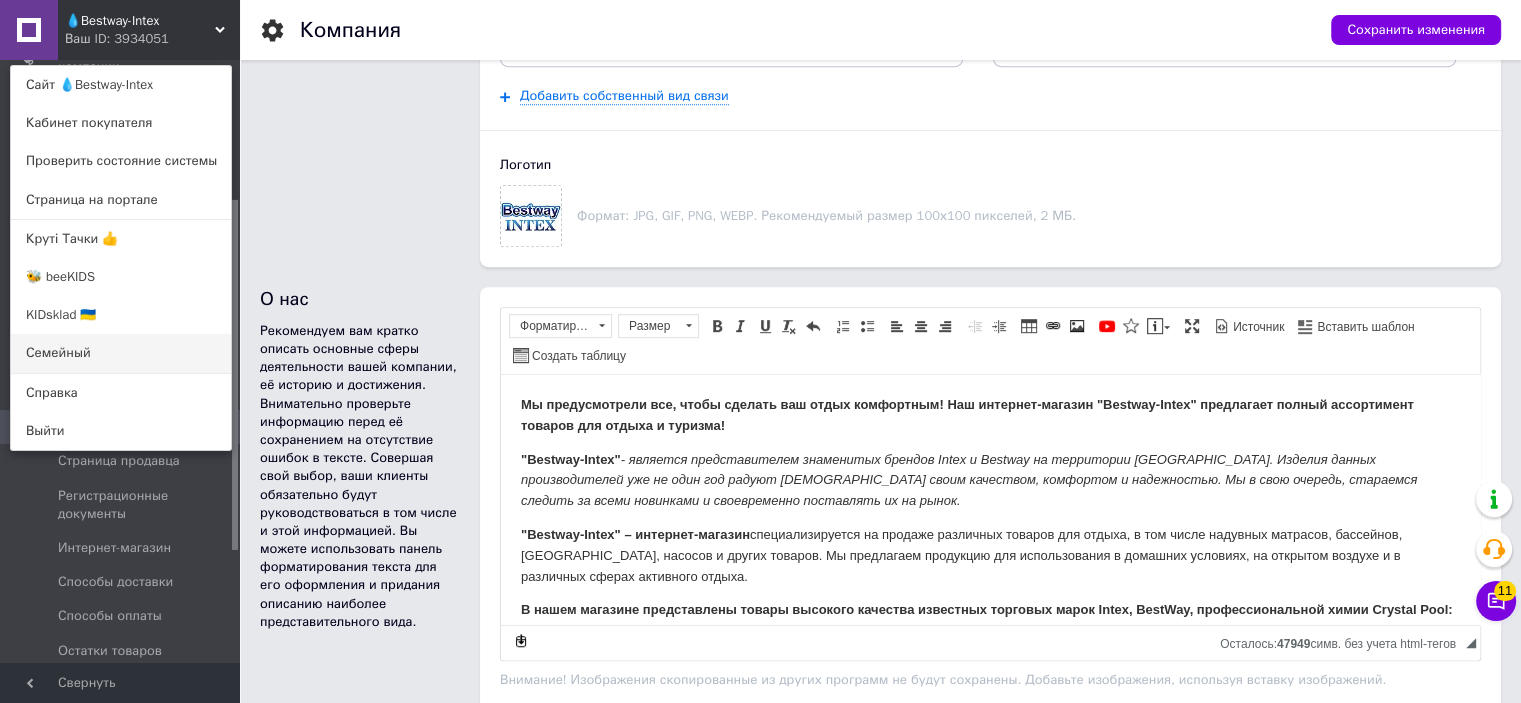 click on "Семейный" at bounding box center (121, 353) 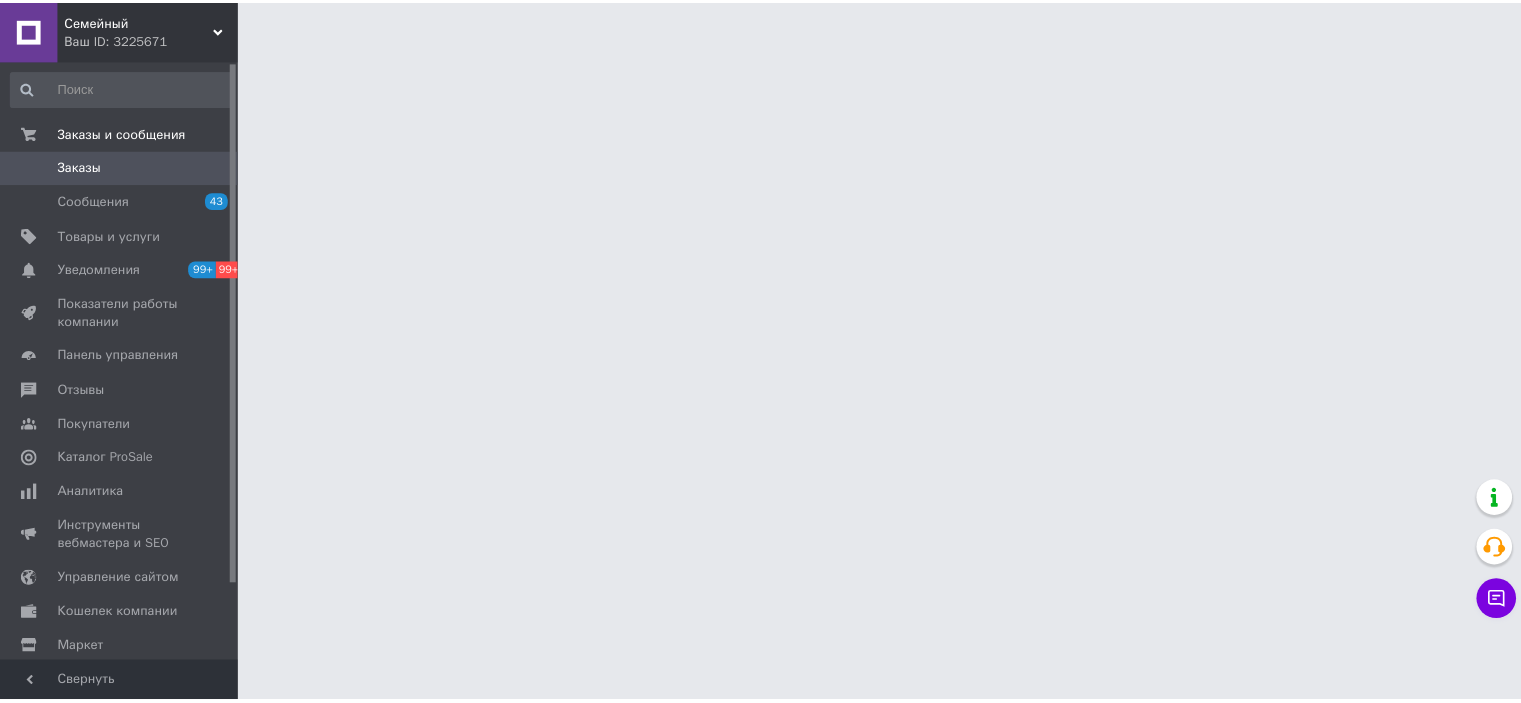 scroll, scrollTop: 0, scrollLeft: 0, axis: both 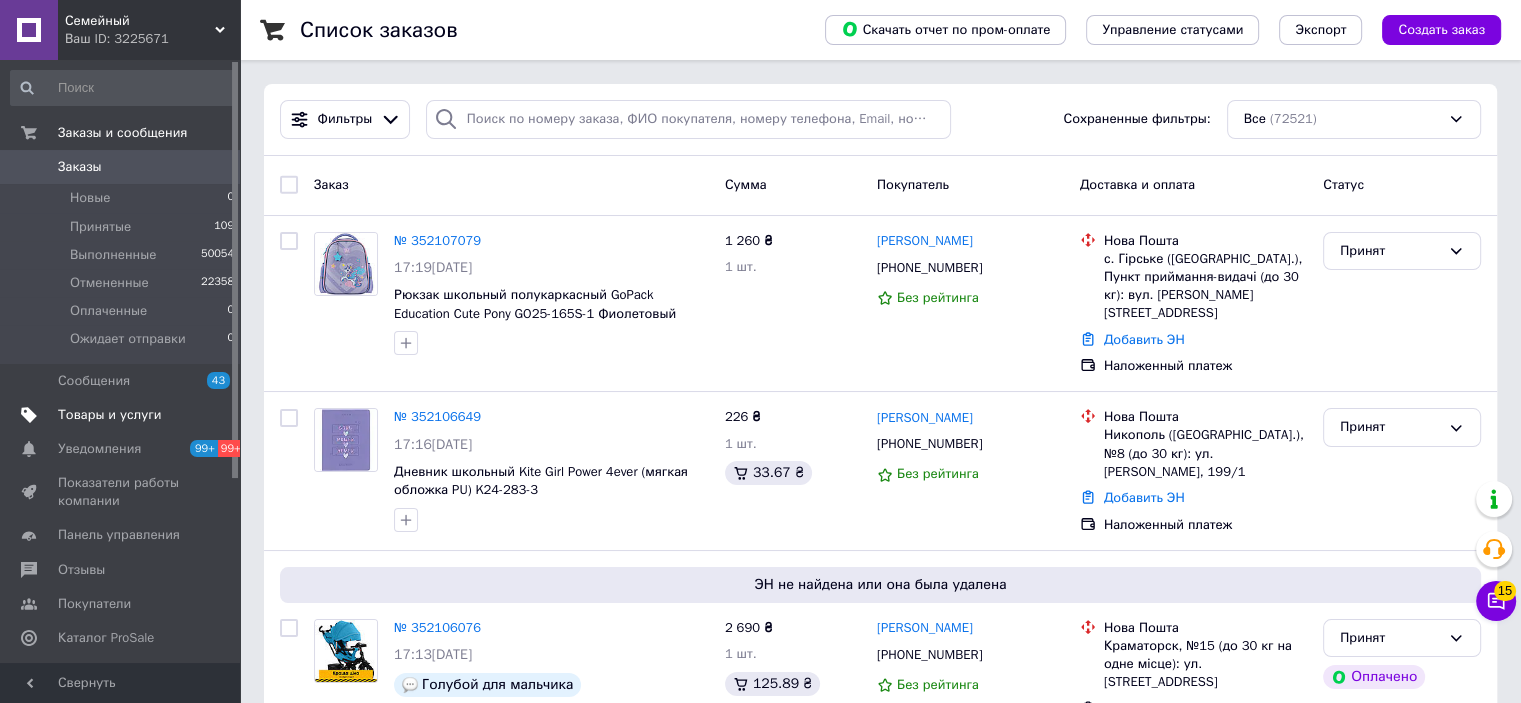 click on "Товары и услуги" at bounding box center [110, 415] 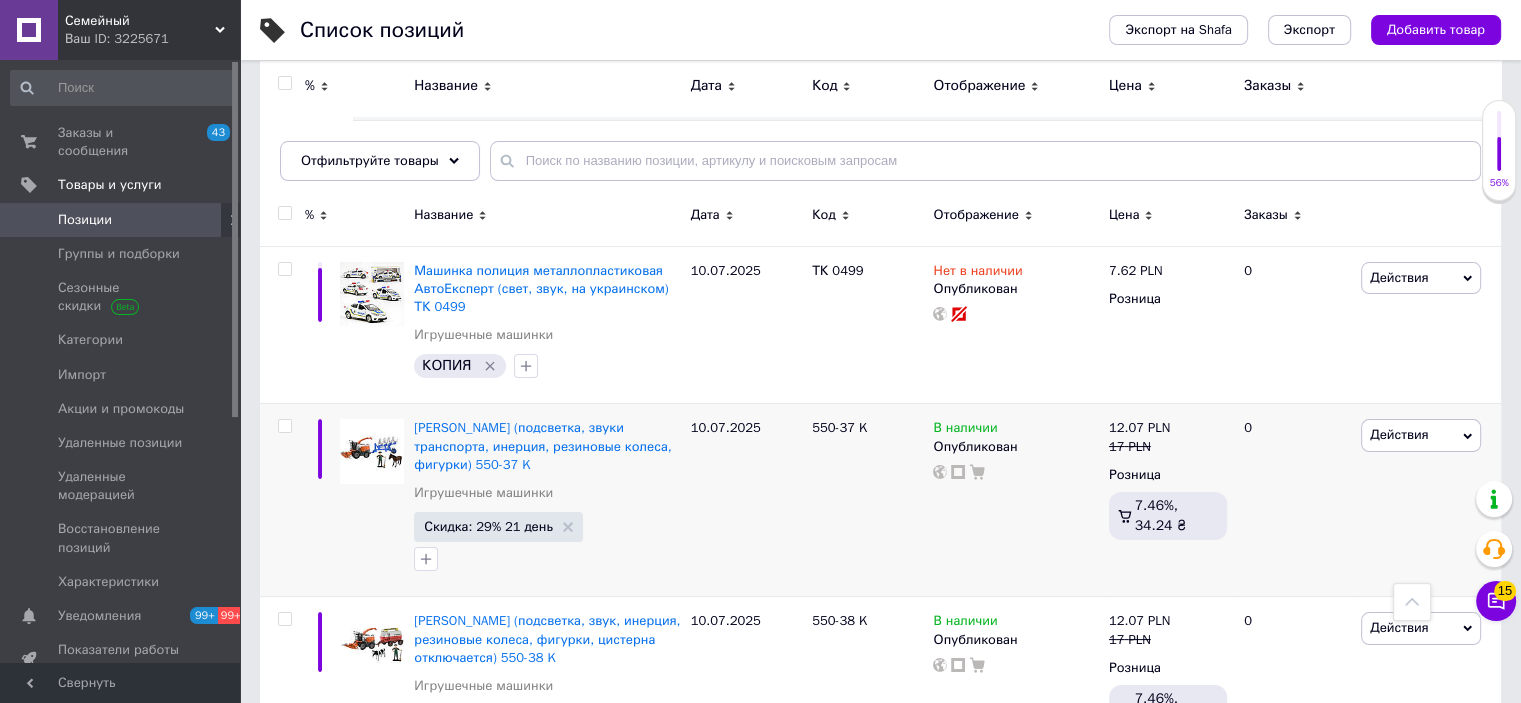scroll, scrollTop: 0, scrollLeft: 0, axis: both 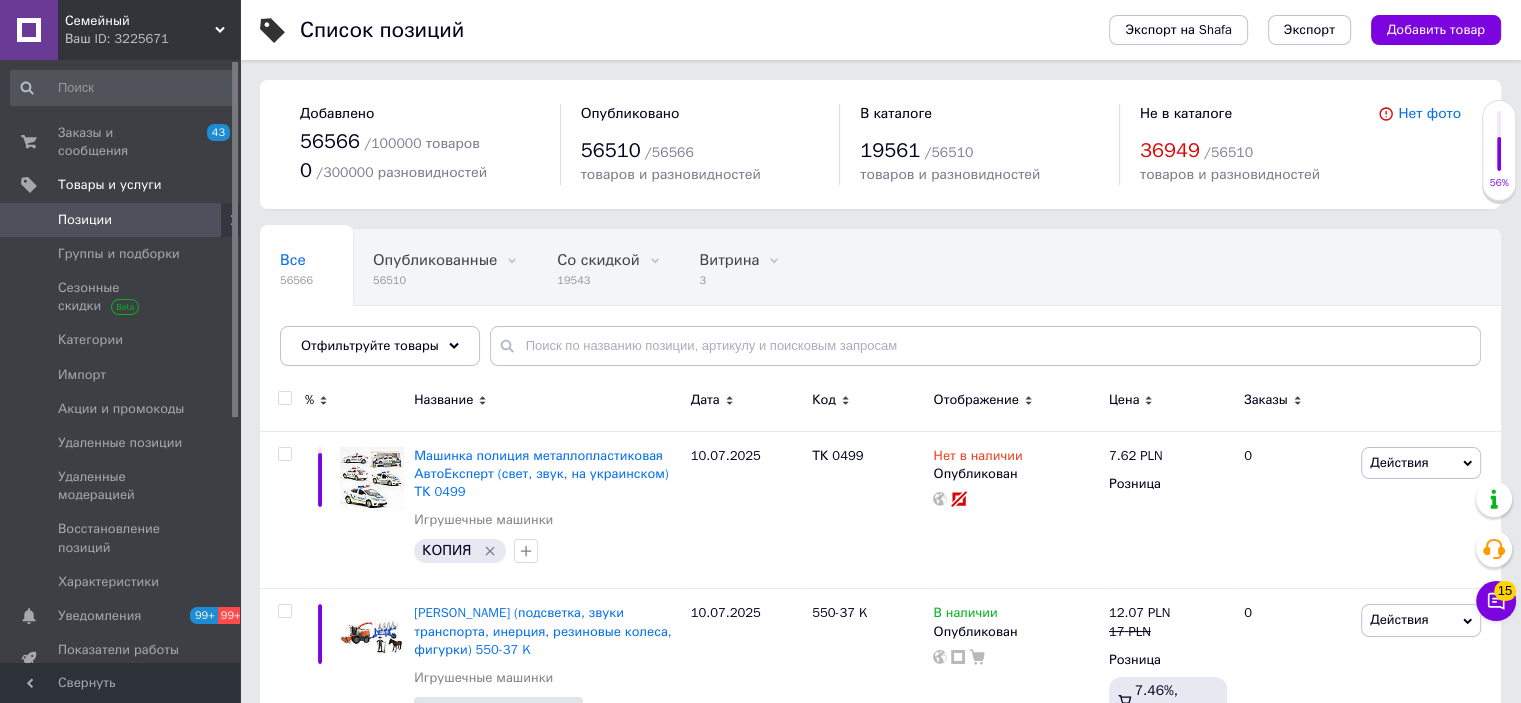 drag, startPoint x: 550, startPoint y: 317, endPoint x: 552, endPoint y: 331, distance: 14.142136 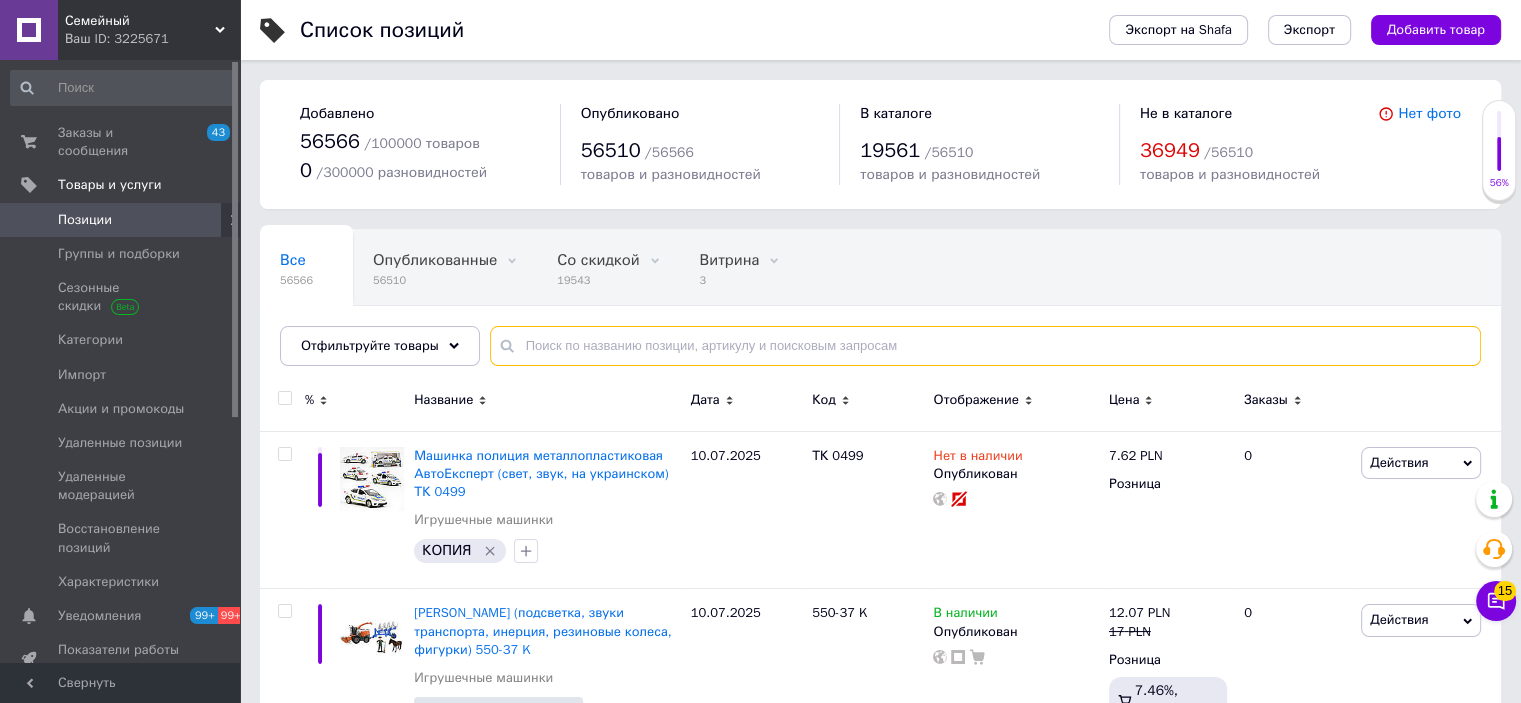 drag, startPoint x: 554, startPoint y: 335, endPoint x: 599, endPoint y: 339, distance: 45.17743 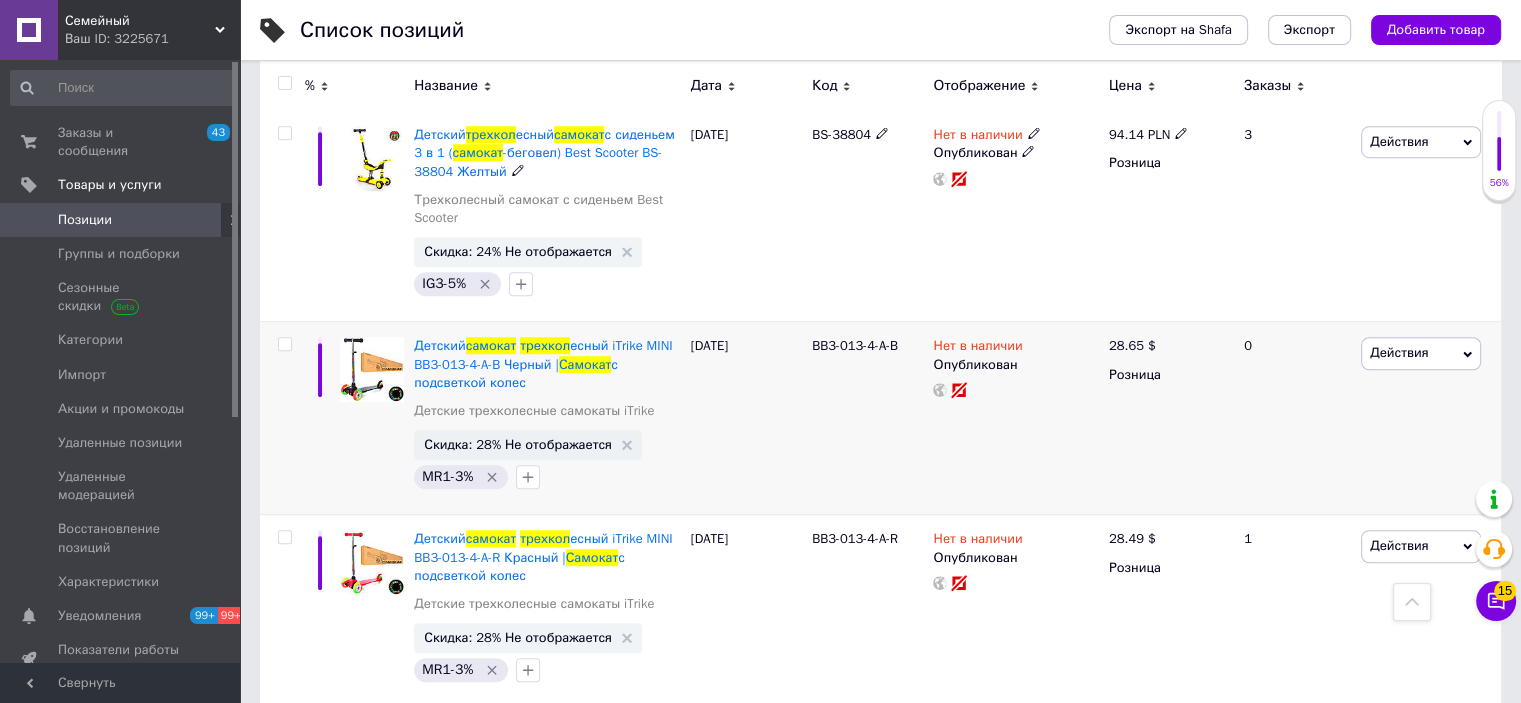 scroll, scrollTop: 1600, scrollLeft: 0, axis: vertical 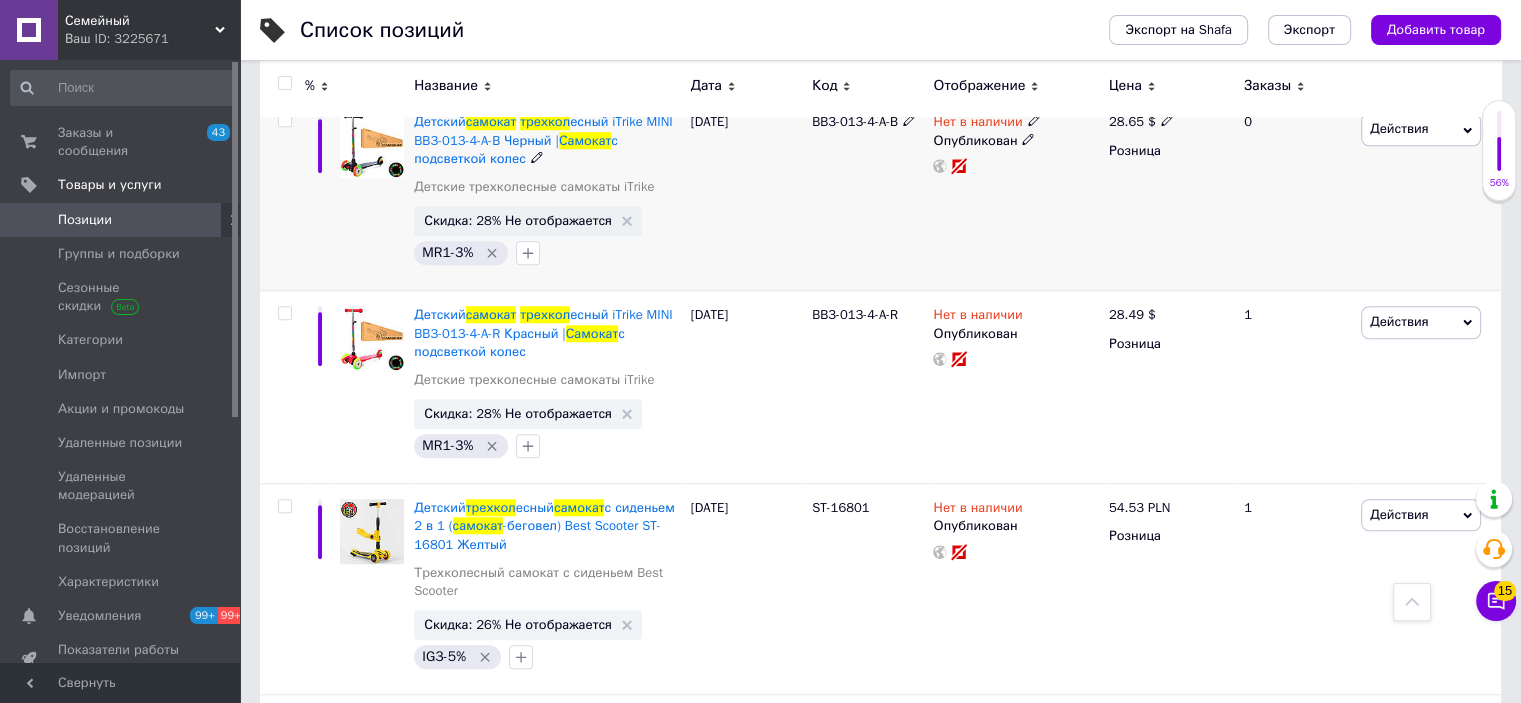 type on "самокат трехкол" 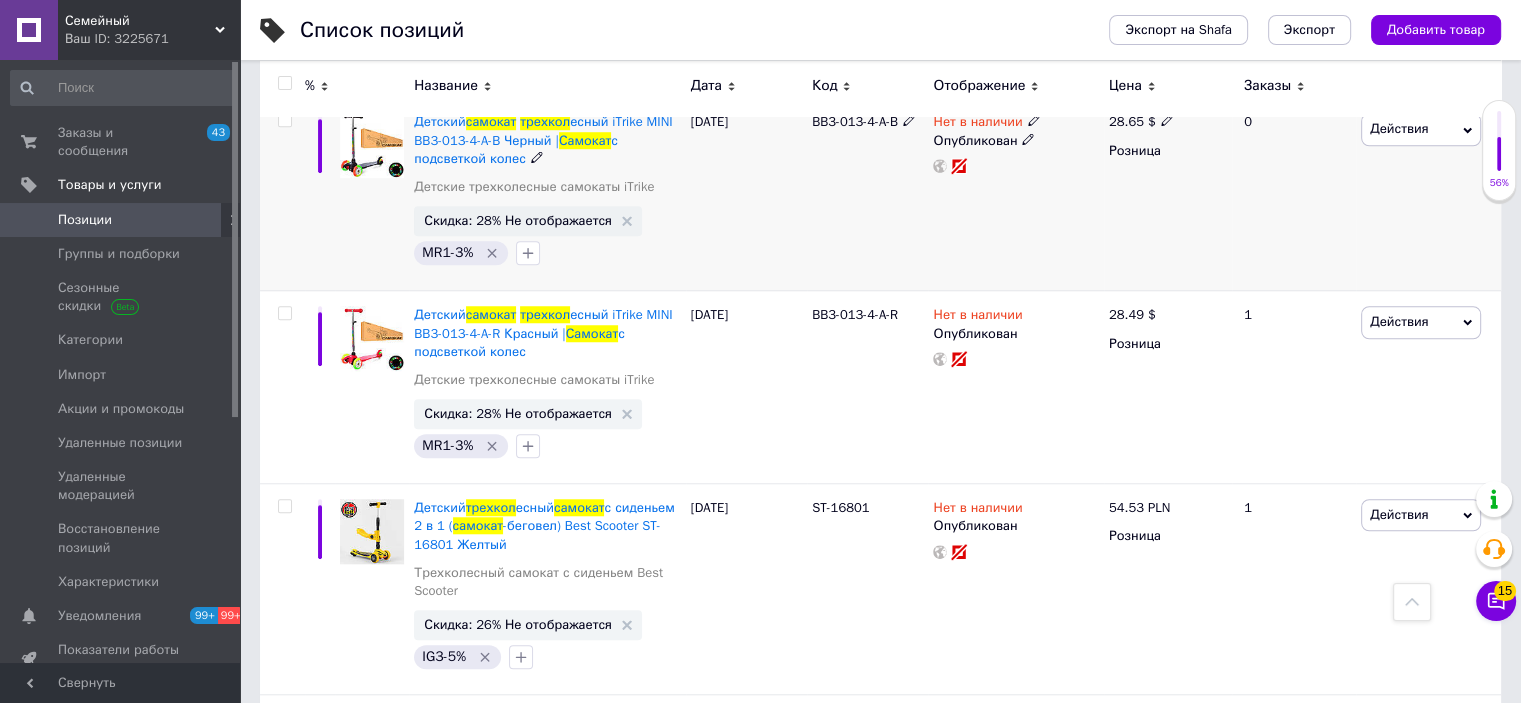 click on "Действия" at bounding box center [1399, 128] 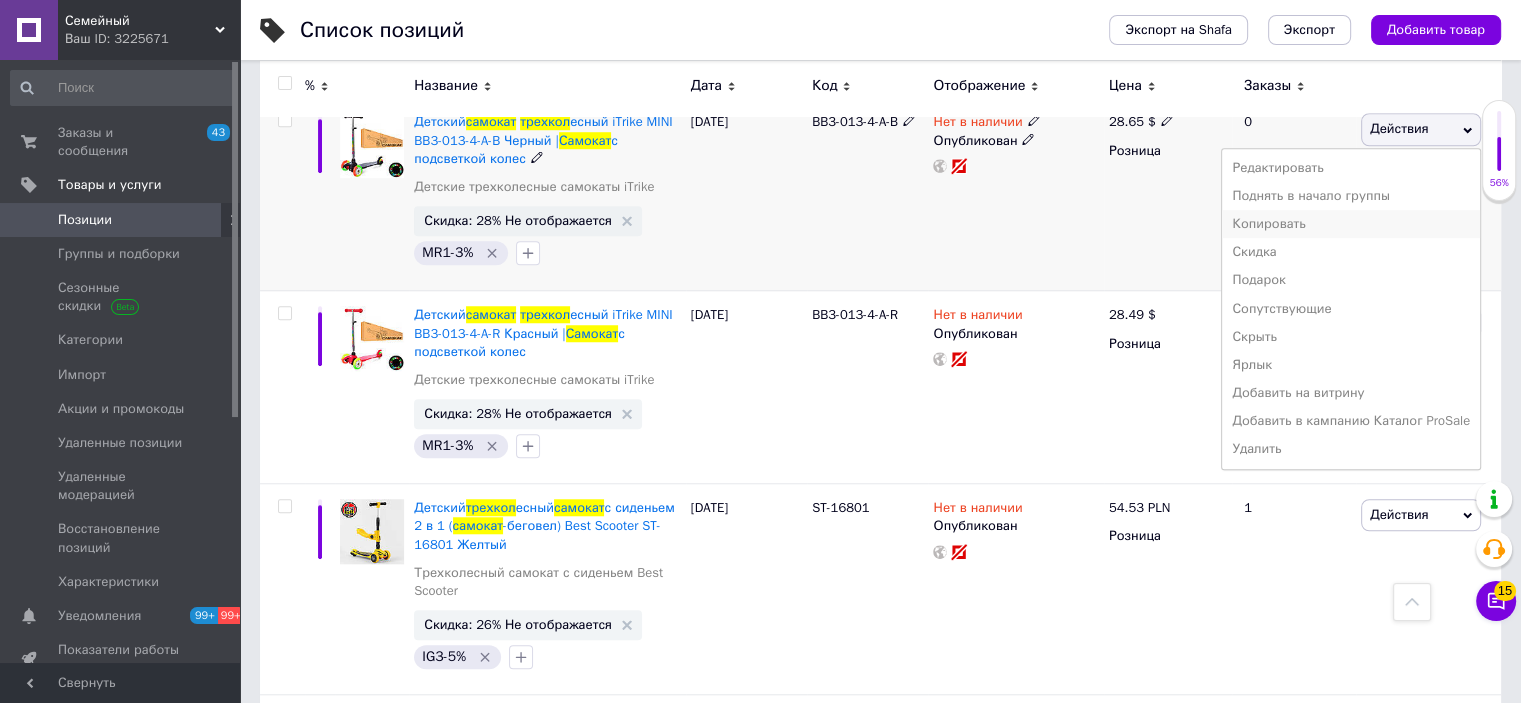 click on "Копировать" at bounding box center [1351, 224] 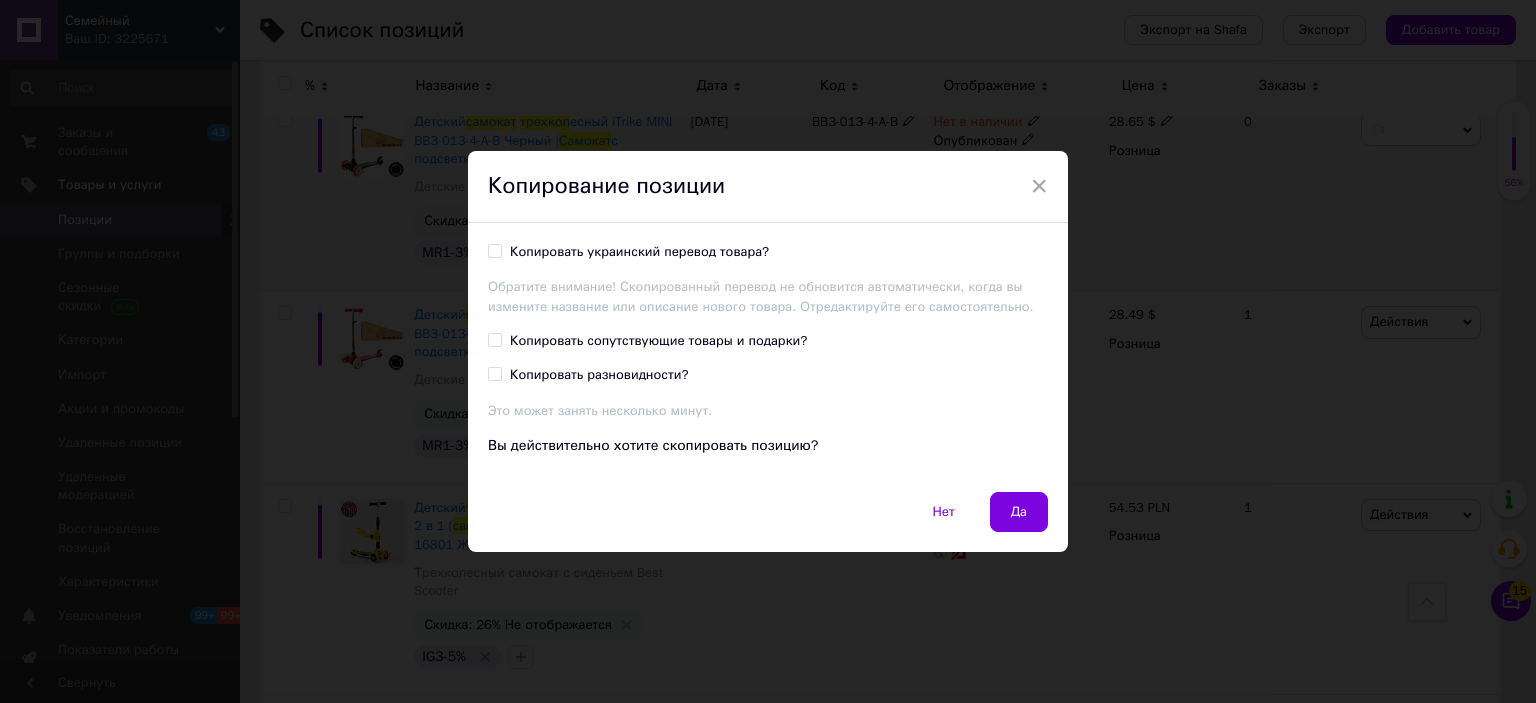 click on "Копировать украинский перевод товара?" at bounding box center (639, 252) 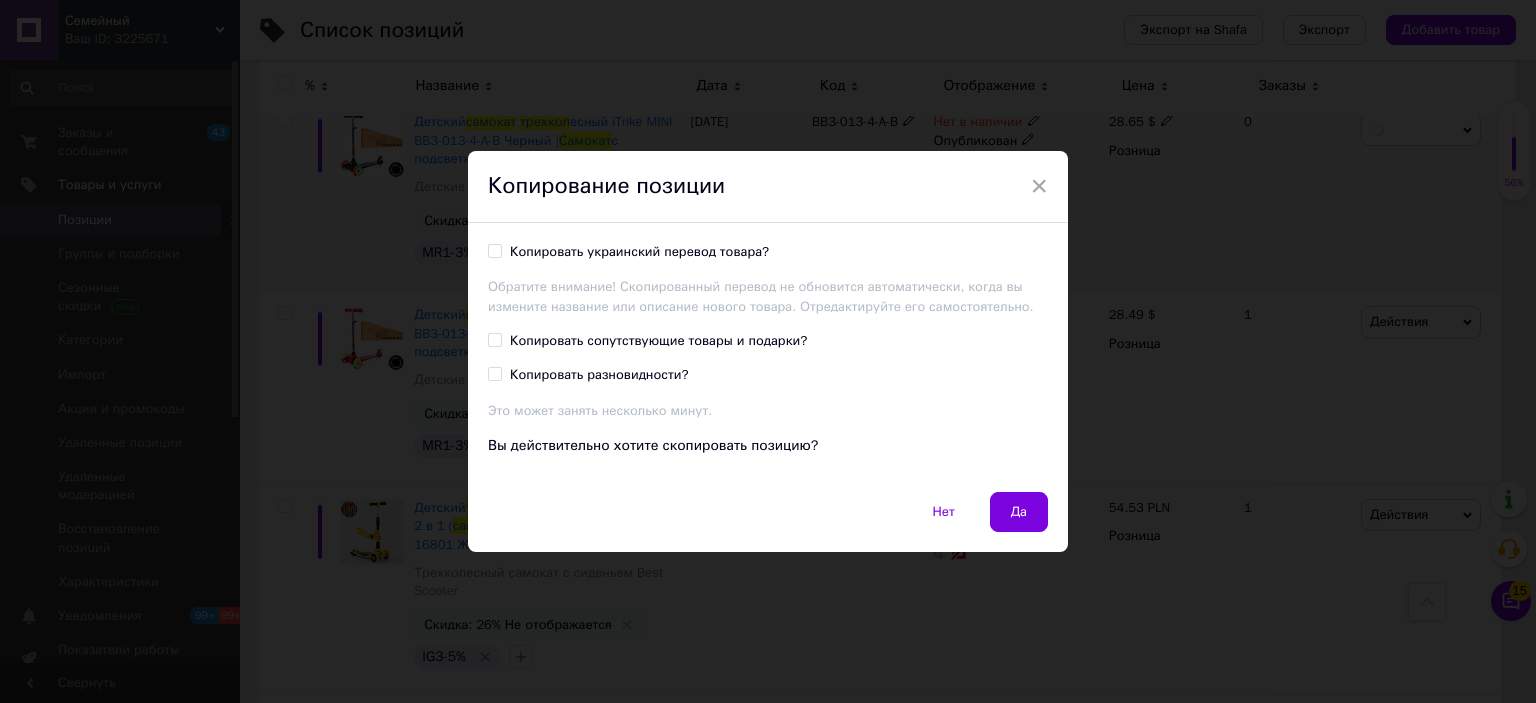 click on "Копировать украинский перевод товара?" at bounding box center (494, 250) 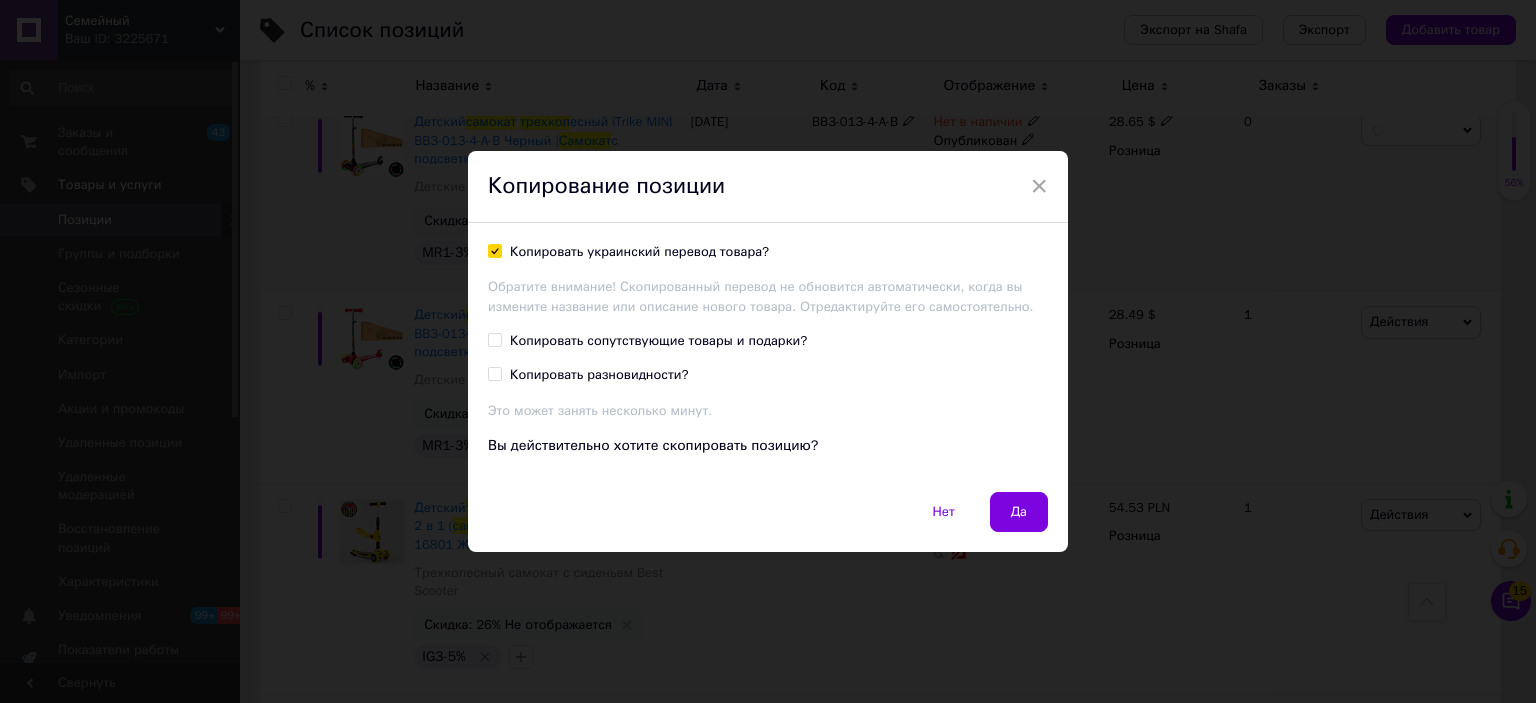 checkbox on "true" 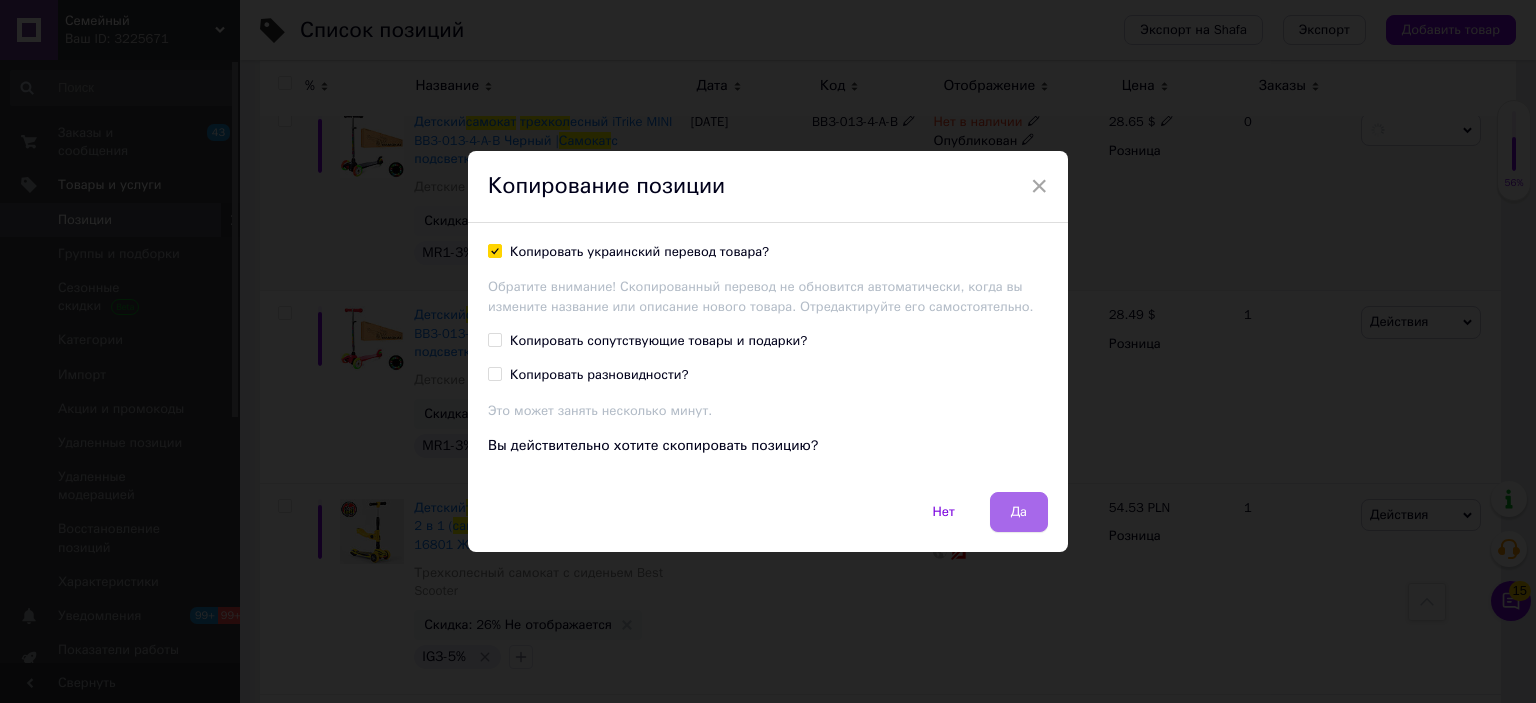 click on "Да" at bounding box center (1019, 512) 